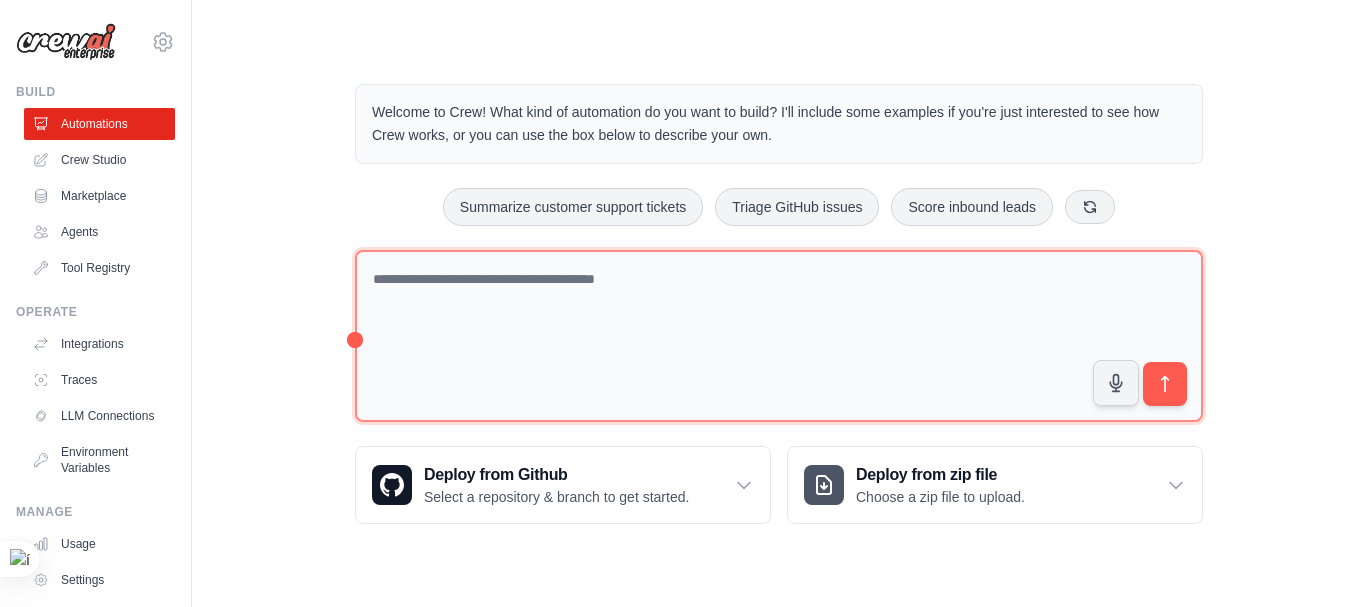 scroll, scrollTop: 0, scrollLeft: 0, axis: both 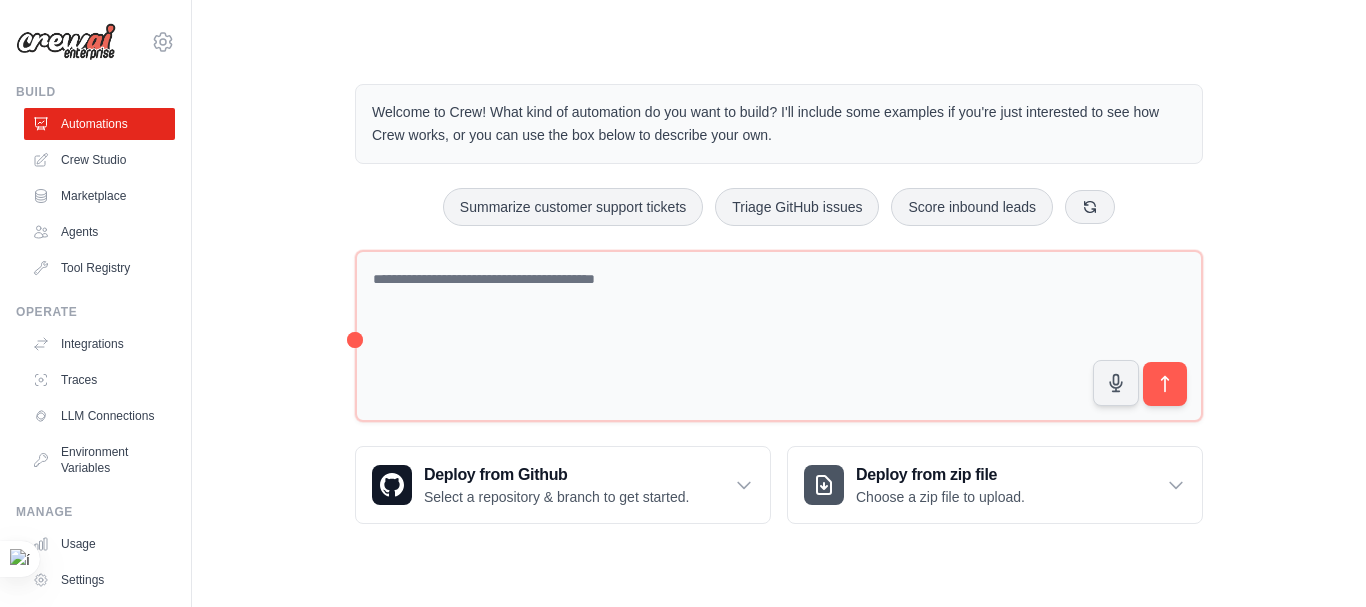click at bounding box center [66, 42] 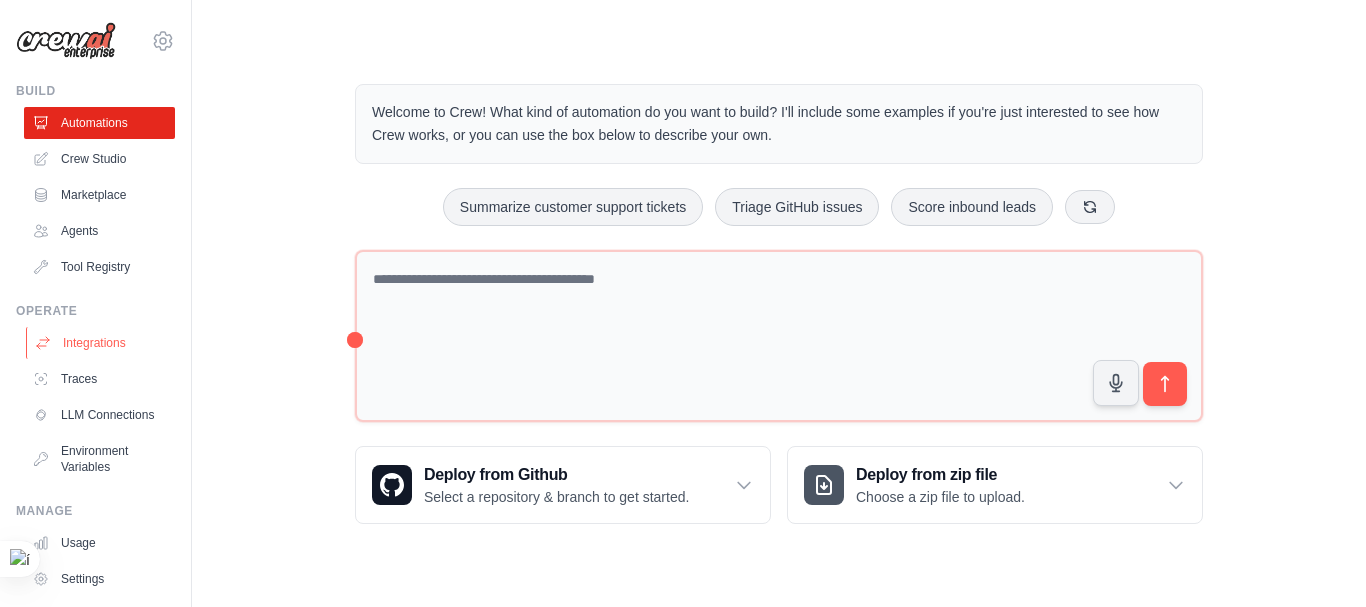 scroll, scrollTop: 0, scrollLeft: 0, axis: both 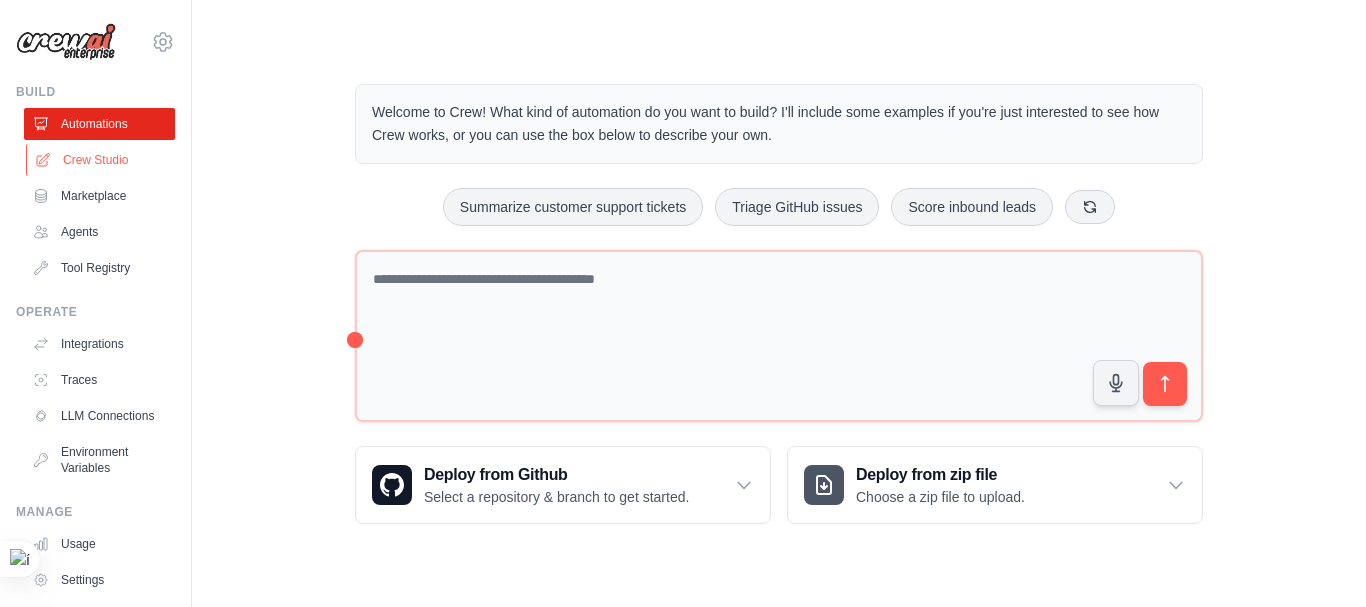 click on "Crew Studio" at bounding box center (101, 160) 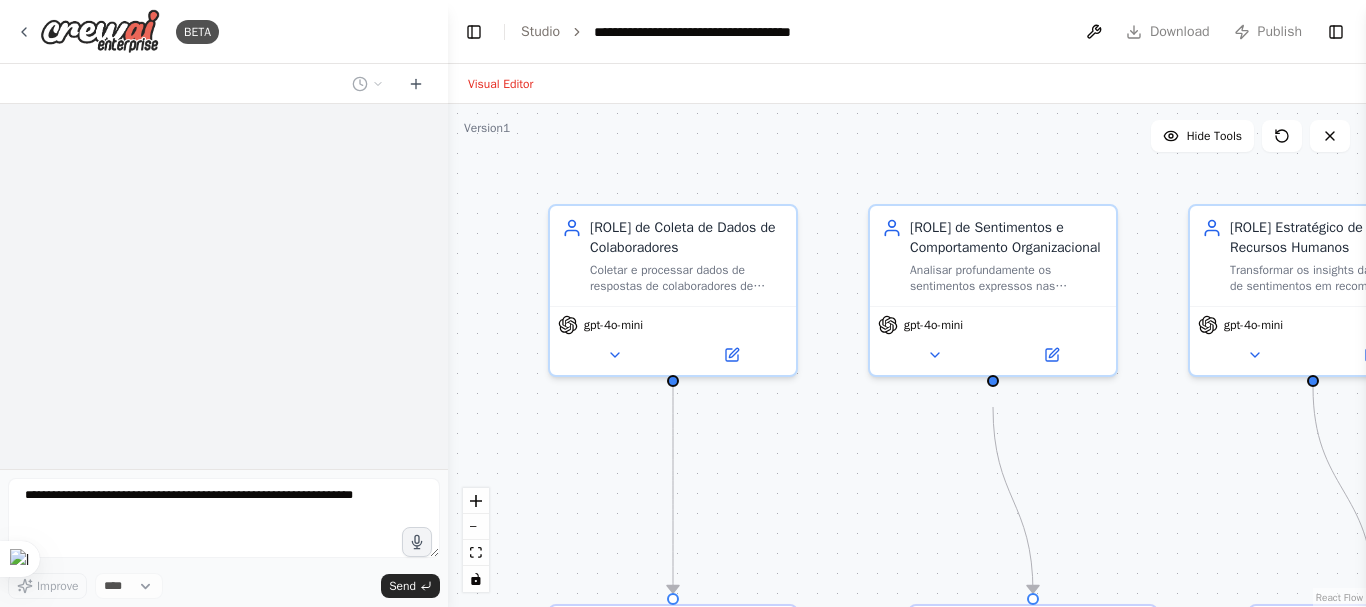 scroll, scrollTop: 0, scrollLeft: 0, axis: both 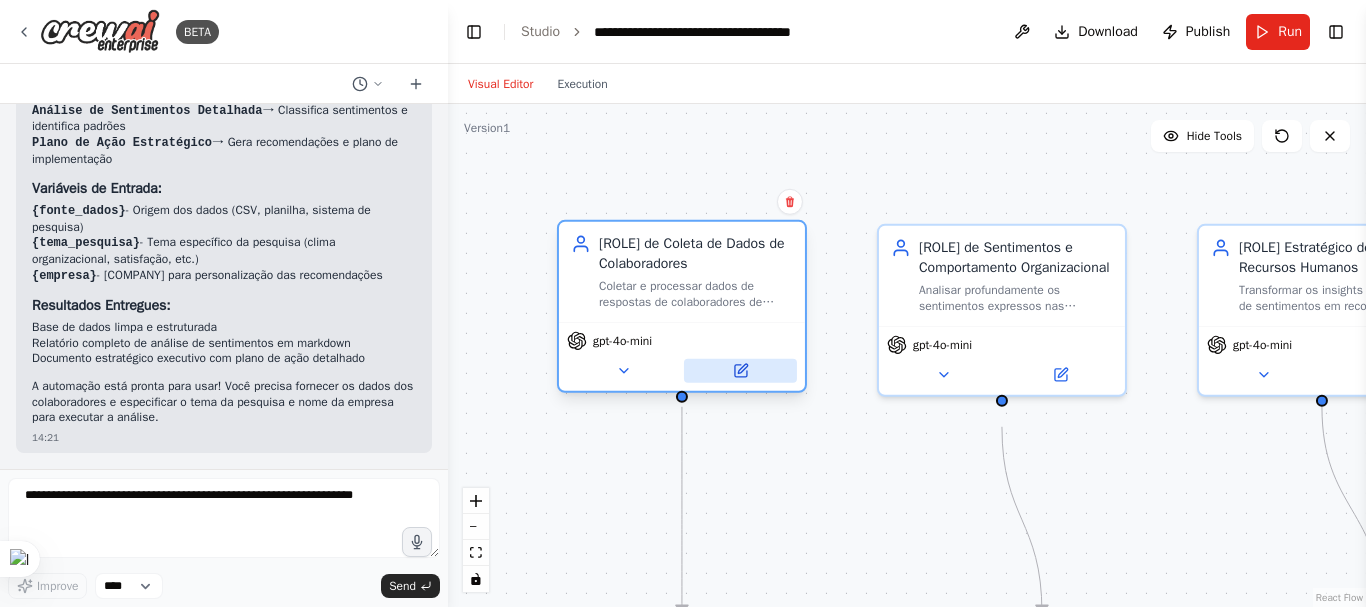 click at bounding box center [740, 371] 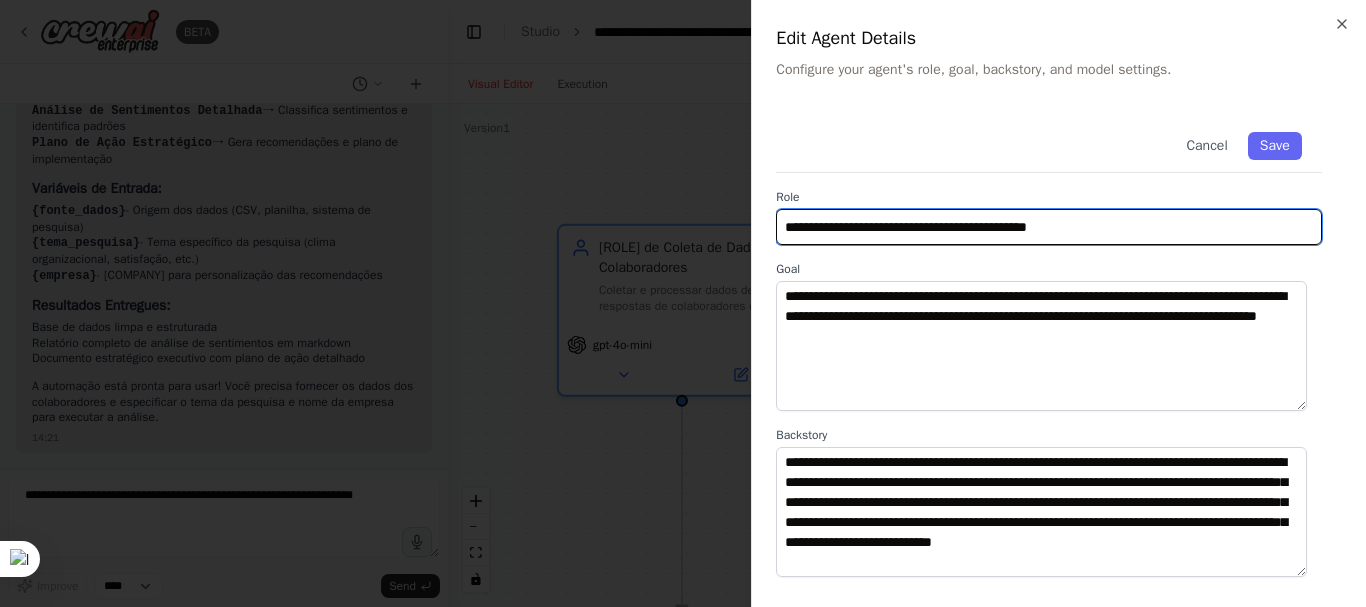 drag, startPoint x: 1131, startPoint y: 230, endPoint x: 402, endPoint y: 122, distance: 736.9566 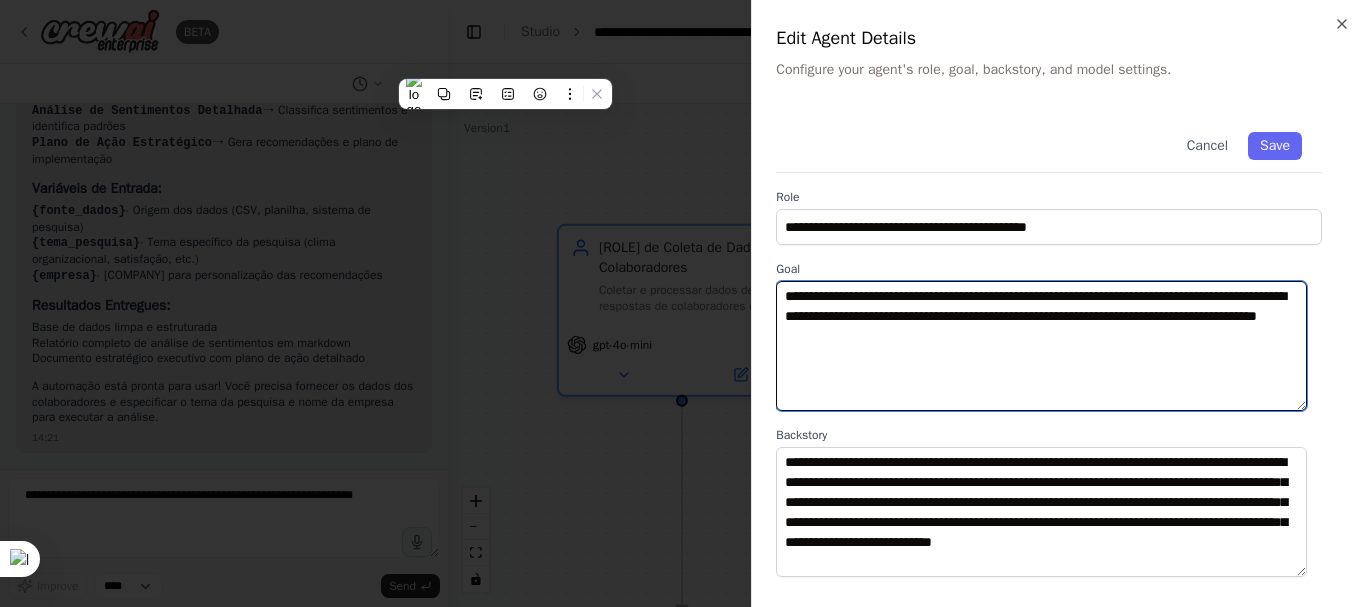 click on "**********" at bounding box center [1041, 346] 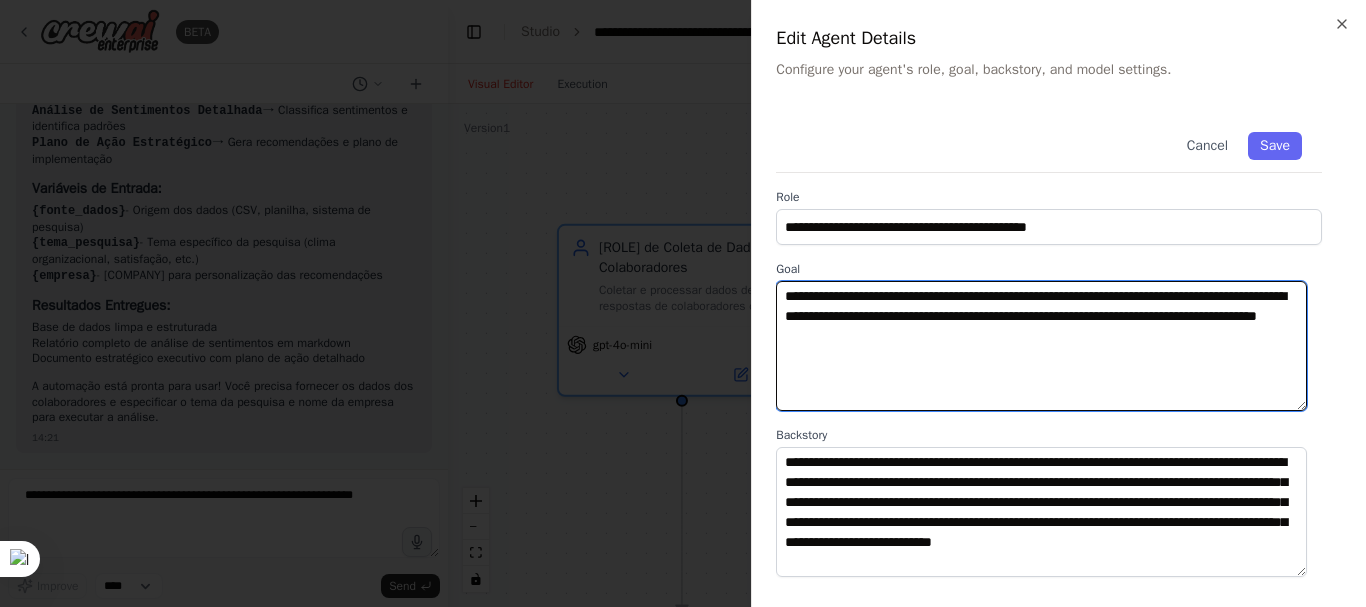 drag, startPoint x: 1049, startPoint y: 335, endPoint x: 690, endPoint y: 293, distance: 361.4485 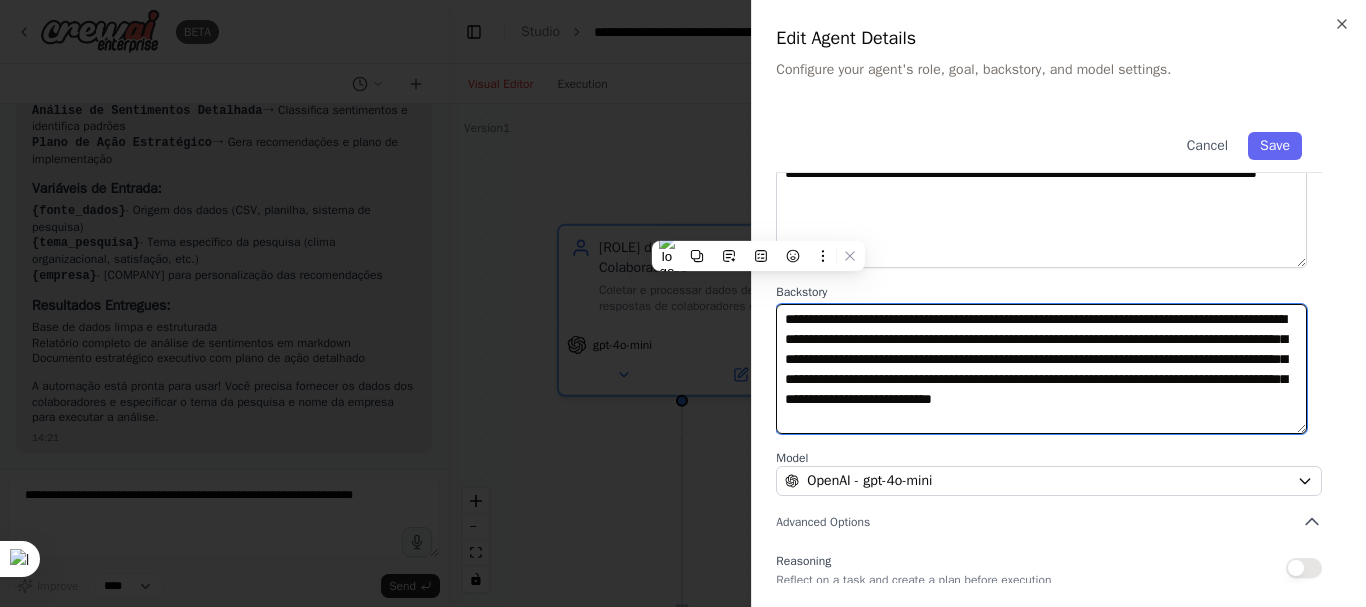 drag, startPoint x: 785, startPoint y: 463, endPoint x: 1135, endPoint y: 568, distance: 365.41074 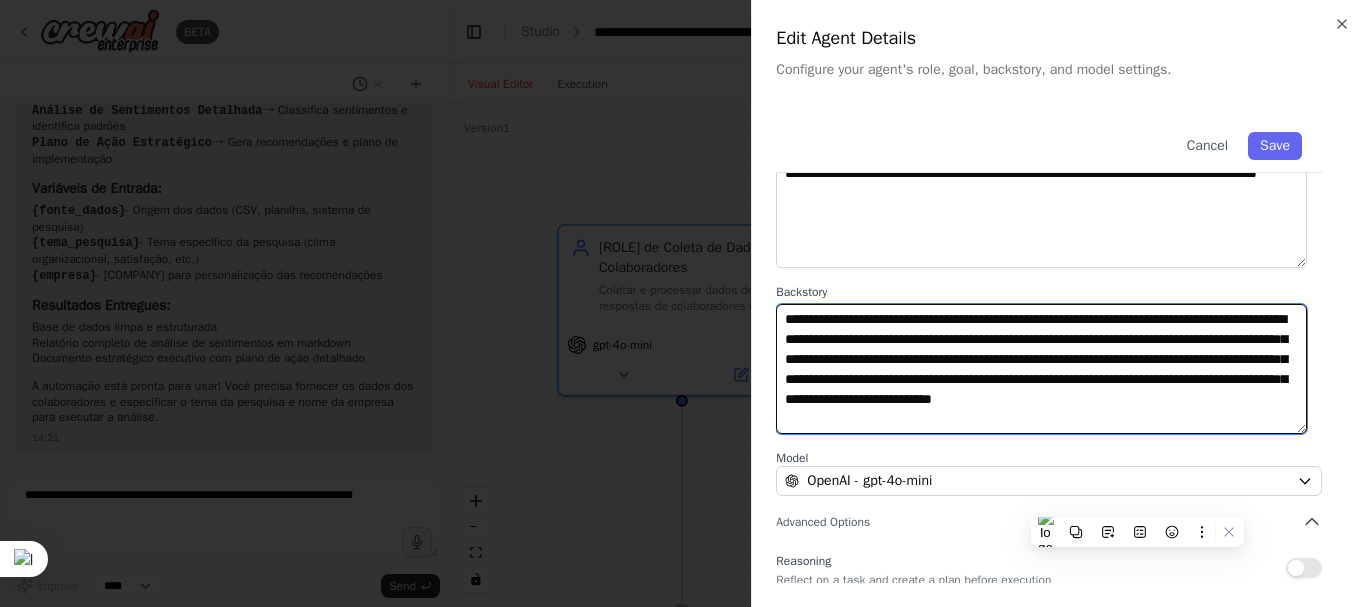 scroll, scrollTop: 172, scrollLeft: 0, axis: vertical 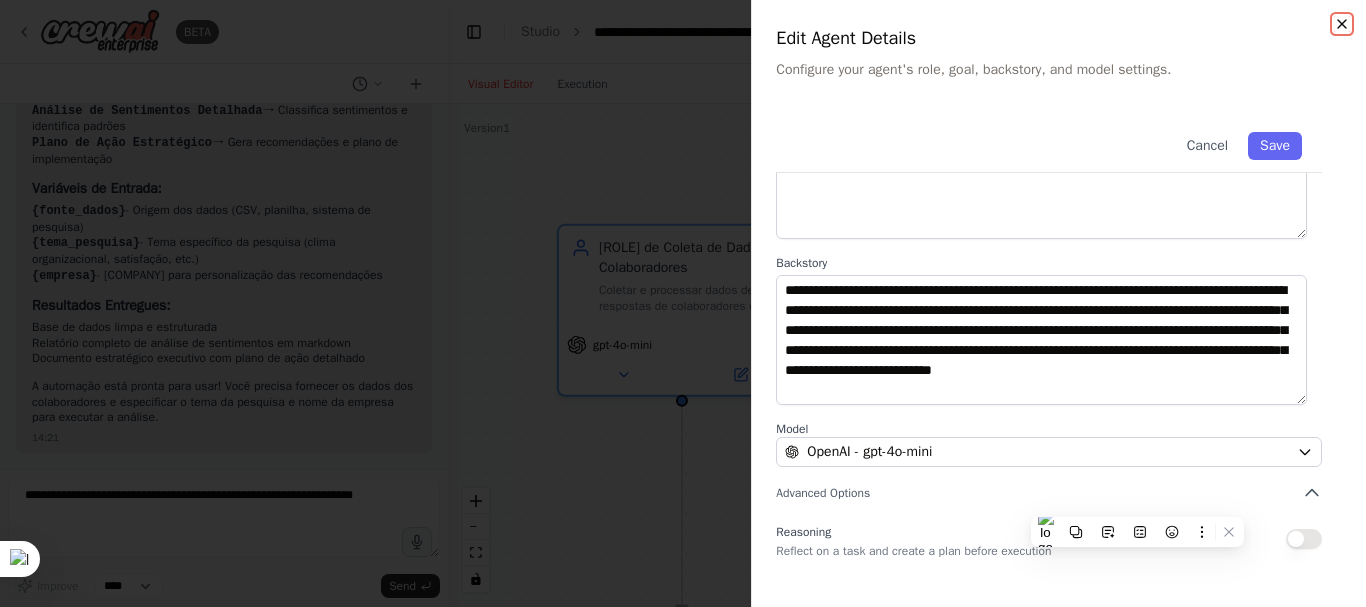click 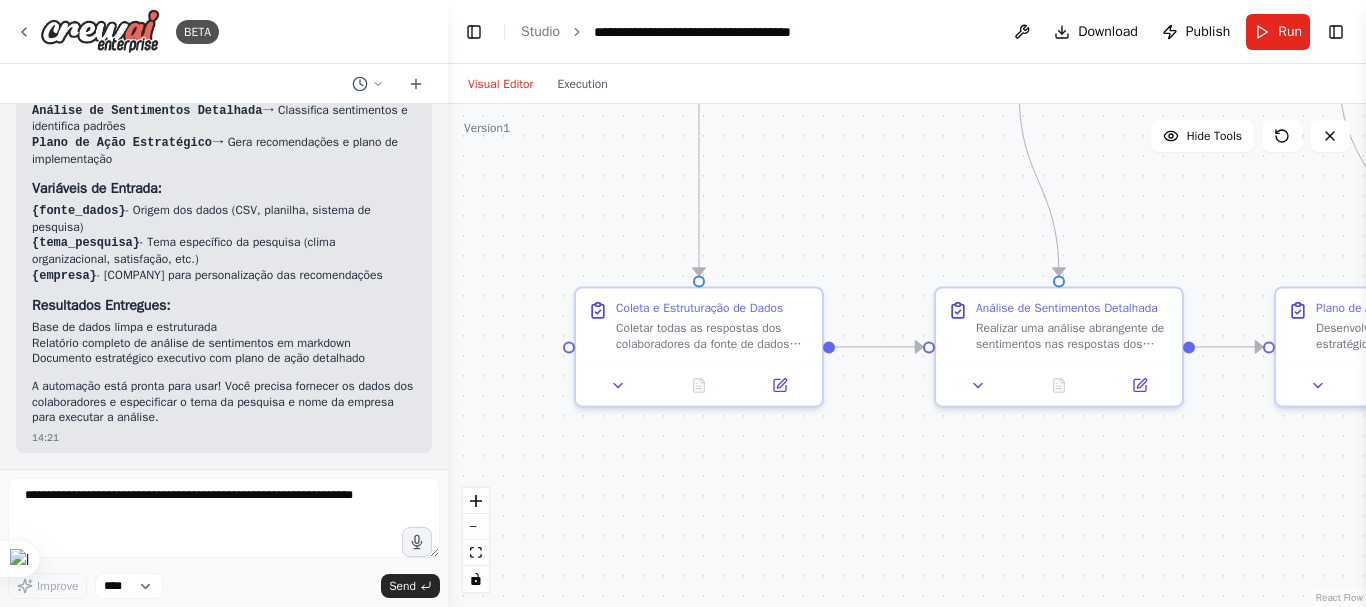 drag, startPoint x: 732, startPoint y: 387, endPoint x: 764, endPoint y: 114, distance: 274.86905 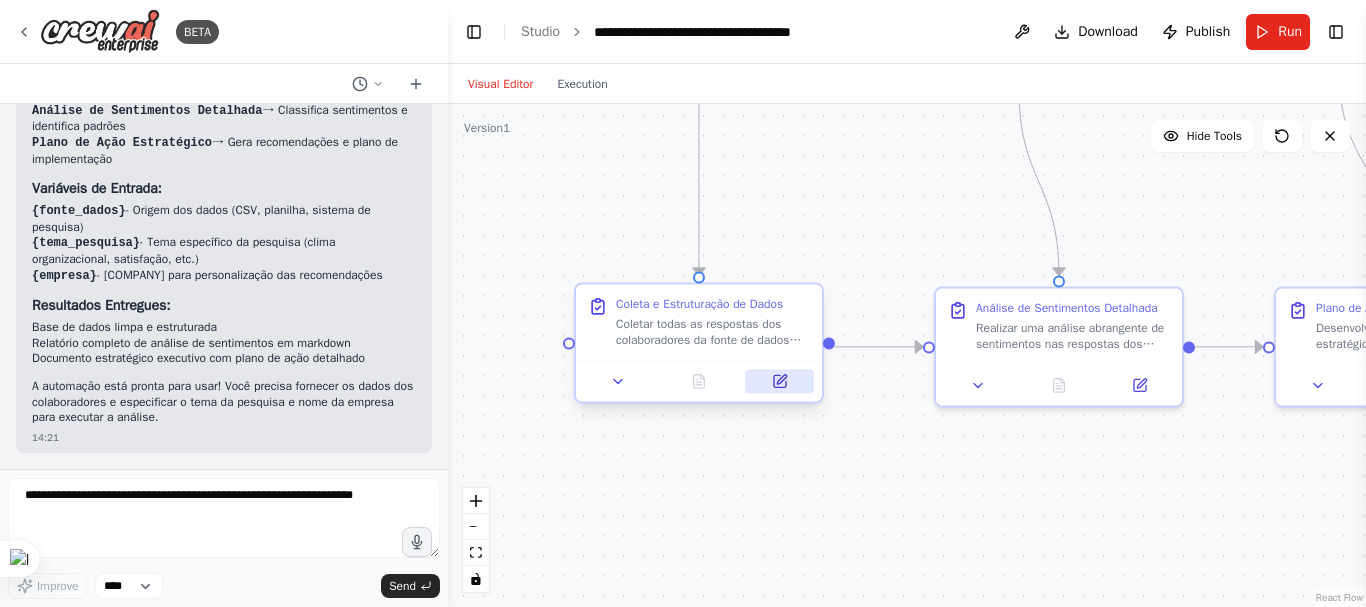 click 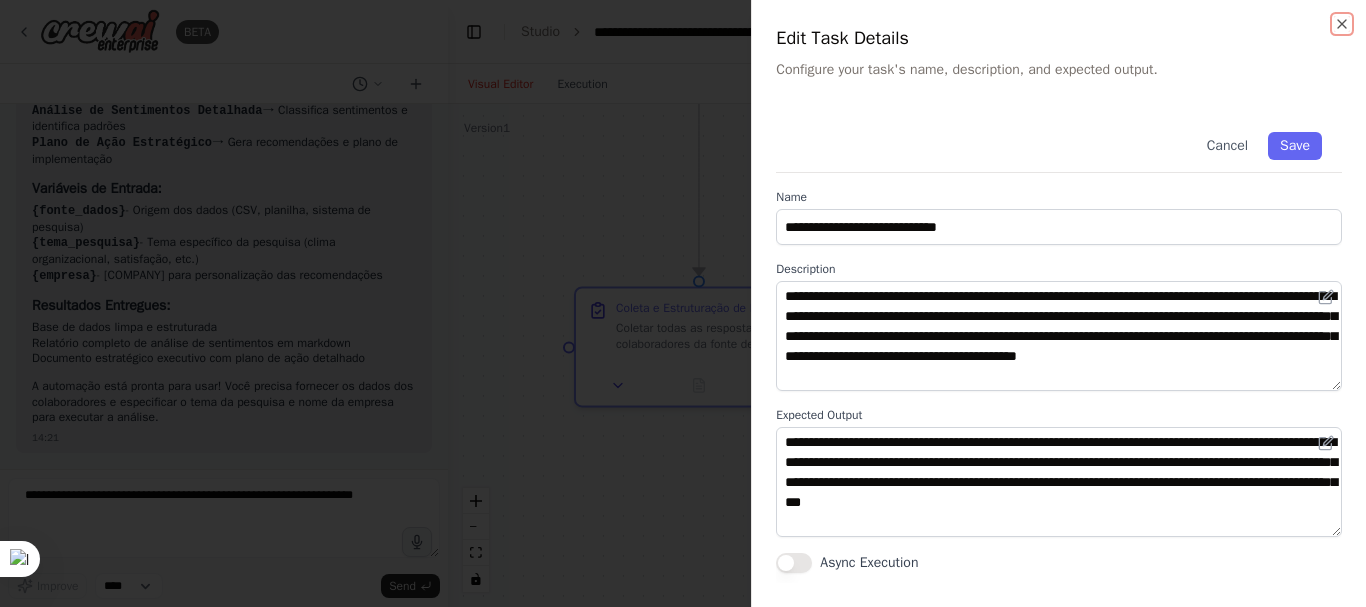 click 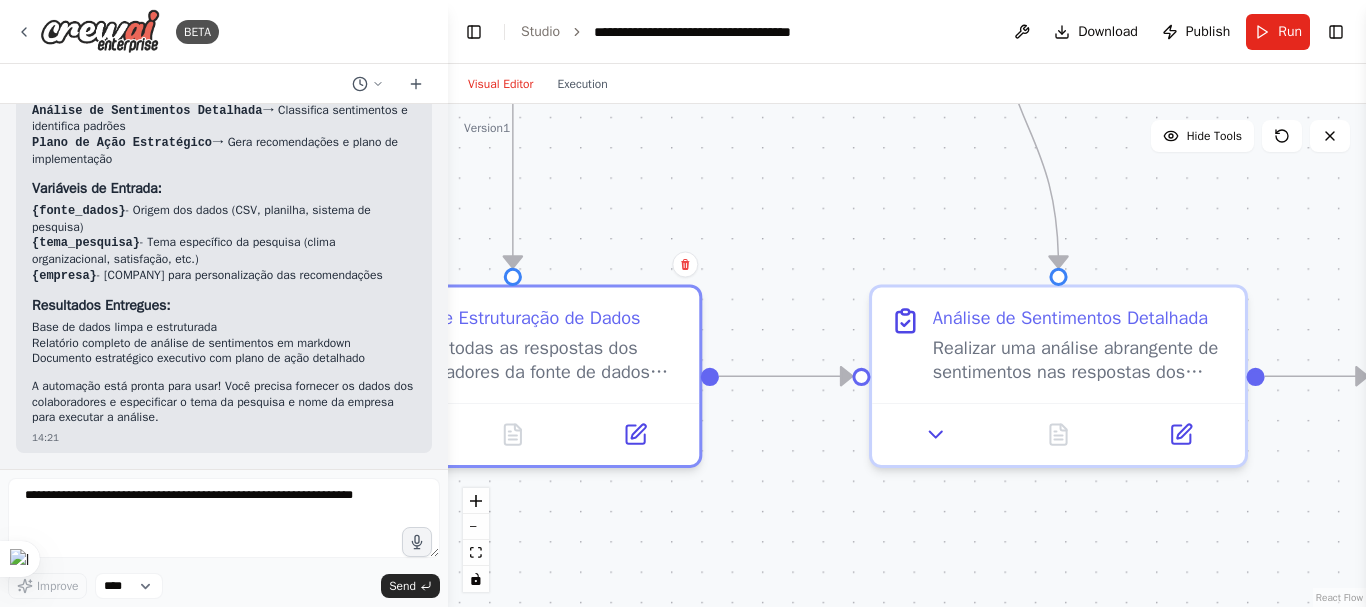 drag, startPoint x: 1120, startPoint y: 537, endPoint x: 1139, endPoint y: 646, distance: 110.64357 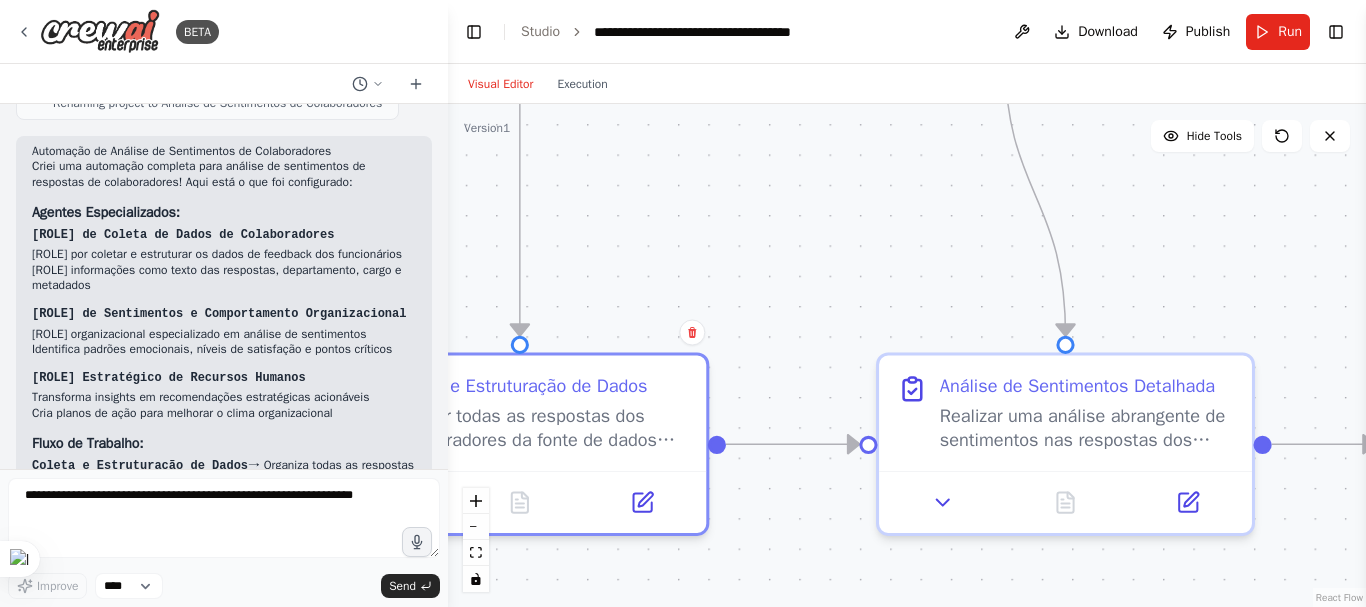 scroll, scrollTop: 1724, scrollLeft: 0, axis: vertical 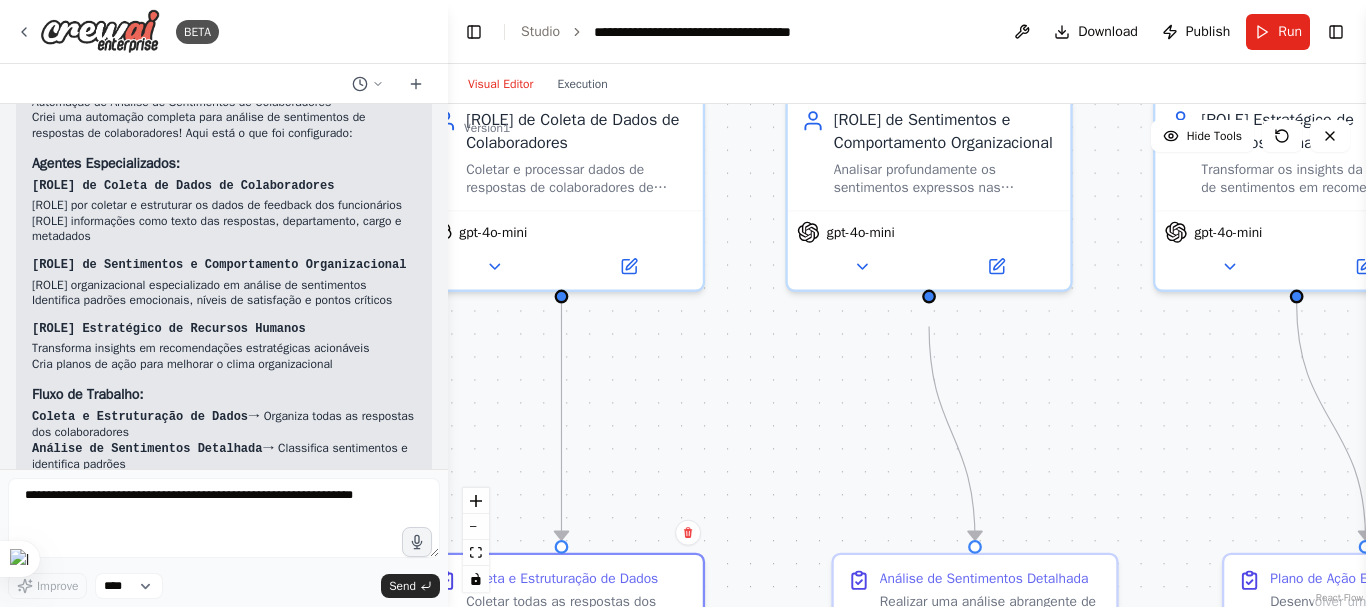 drag, startPoint x: 1020, startPoint y: 285, endPoint x: 871, endPoint y: 516, distance: 274.88544 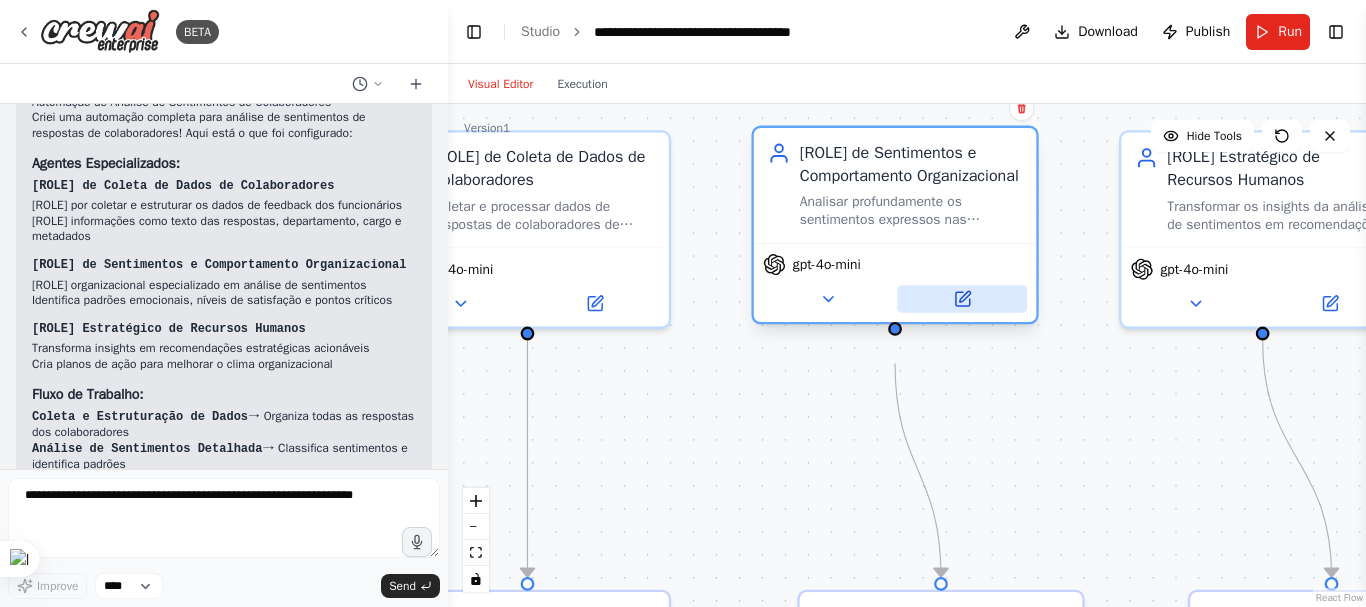click 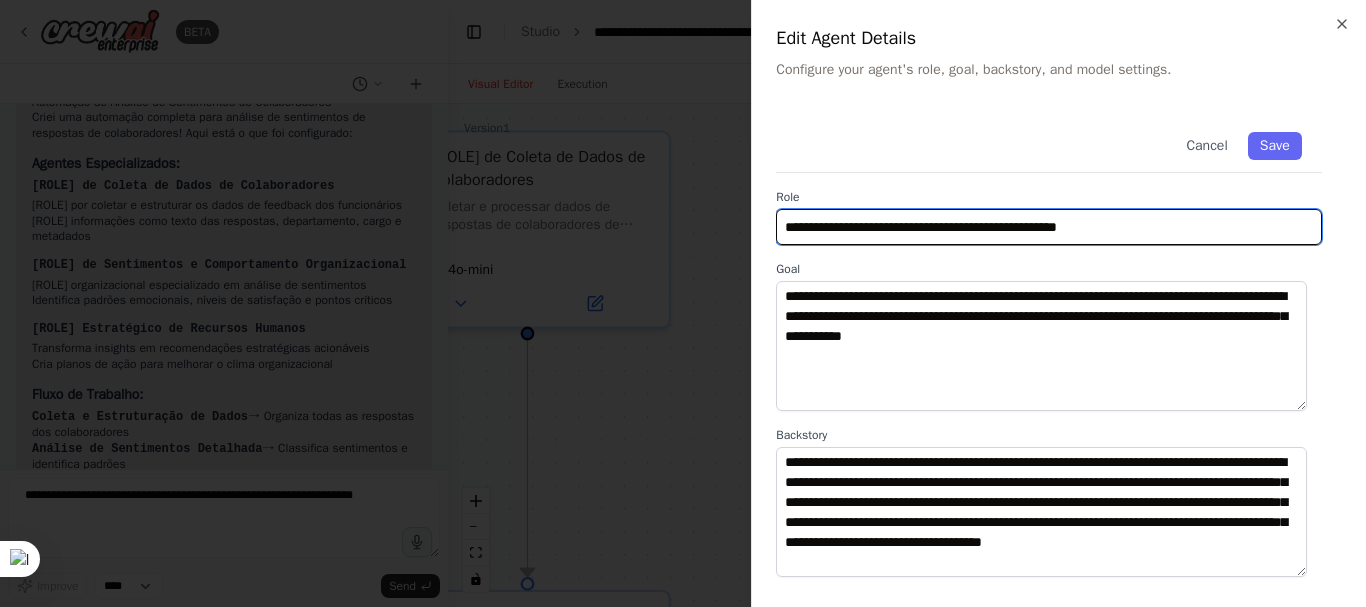 drag, startPoint x: 1187, startPoint y: 239, endPoint x: 1056, endPoint y: 236, distance: 131.03435 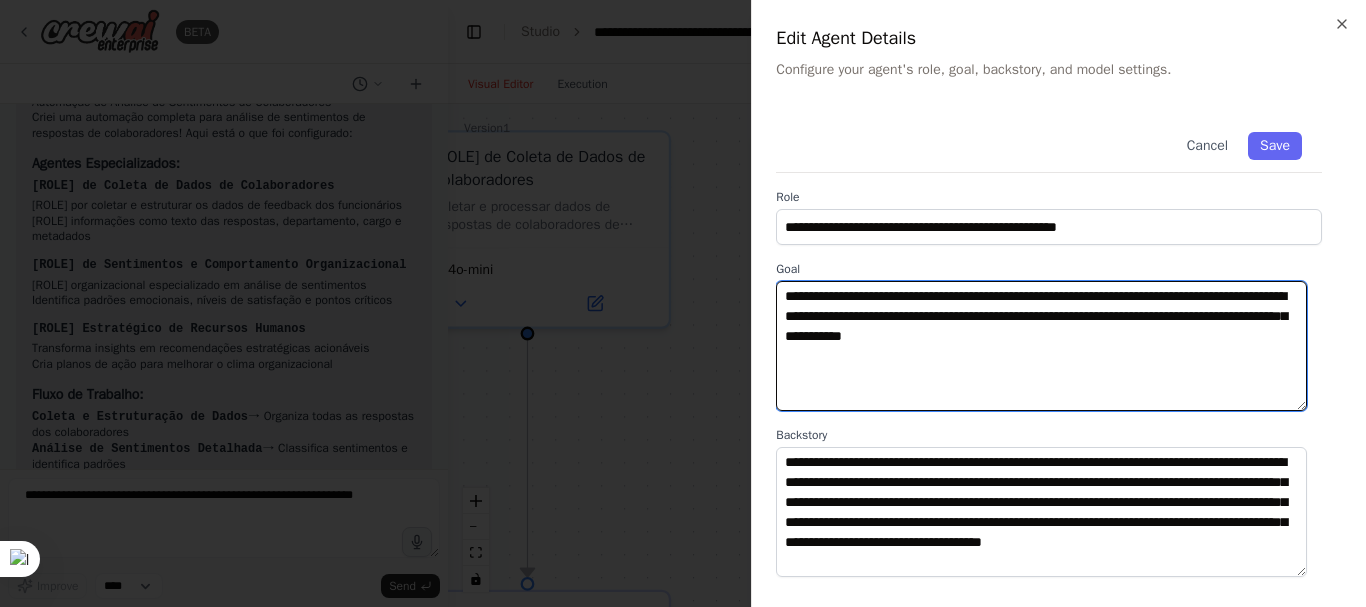 click on "**********" at bounding box center (1041, 346) 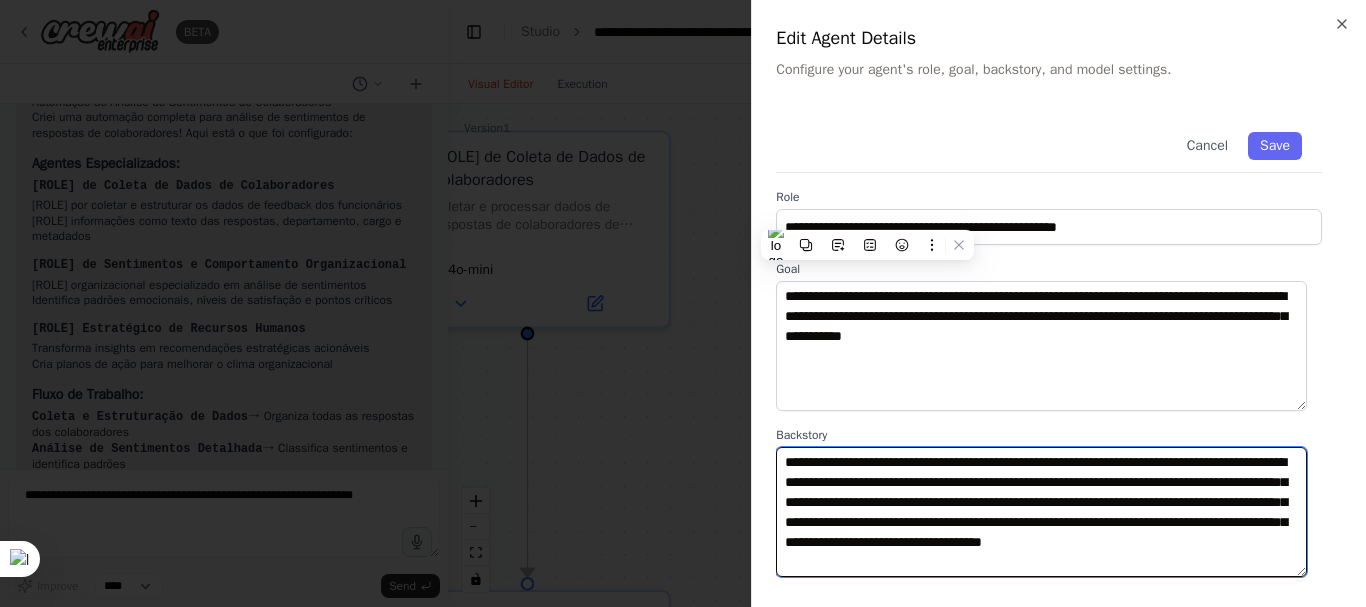 click on "**********" at bounding box center (1041, 512) 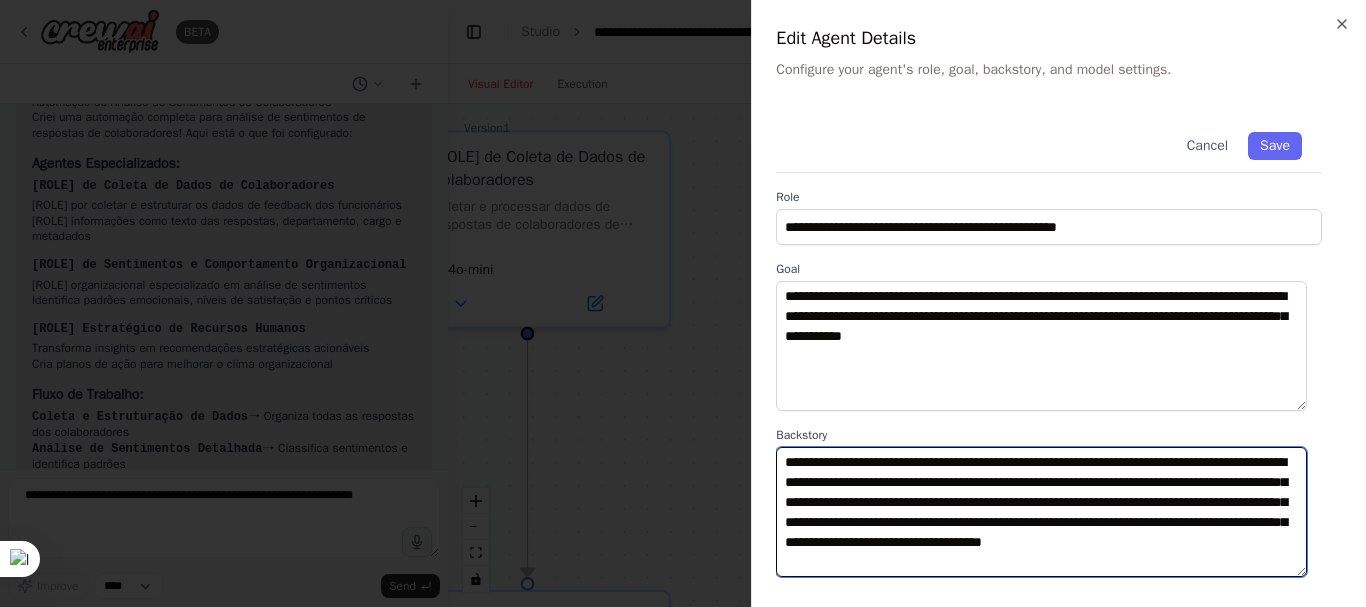 scroll, scrollTop: 299, scrollLeft: 0, axis: vertical 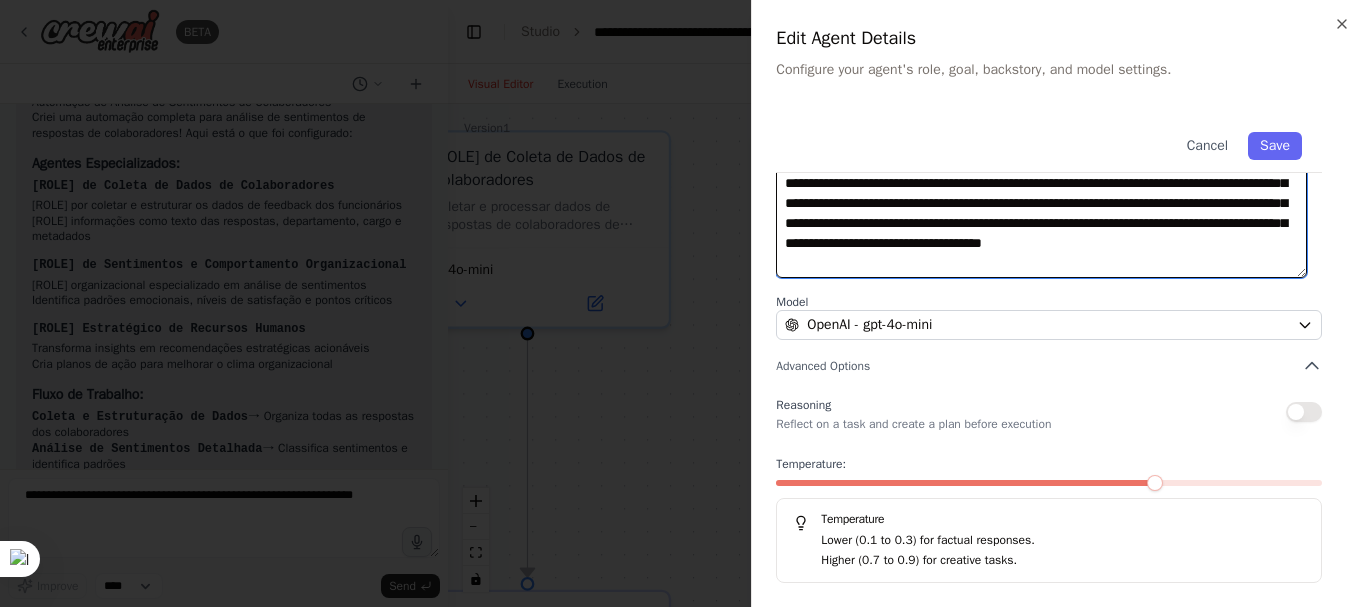 drag, startPoint x: 780, startPoint y: 460, endPoint x: 1183, endPoint y: 606, distance: 428.63153 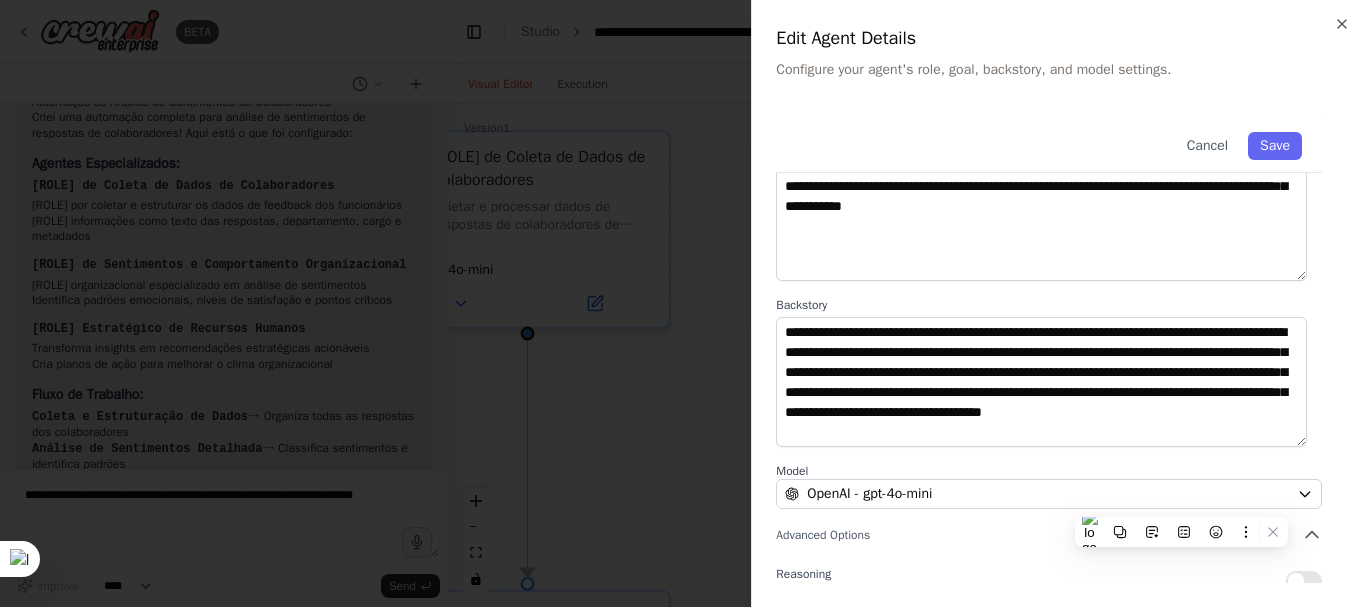 scroll, scrollTop: 0, scrollLeft: 0, axis: both 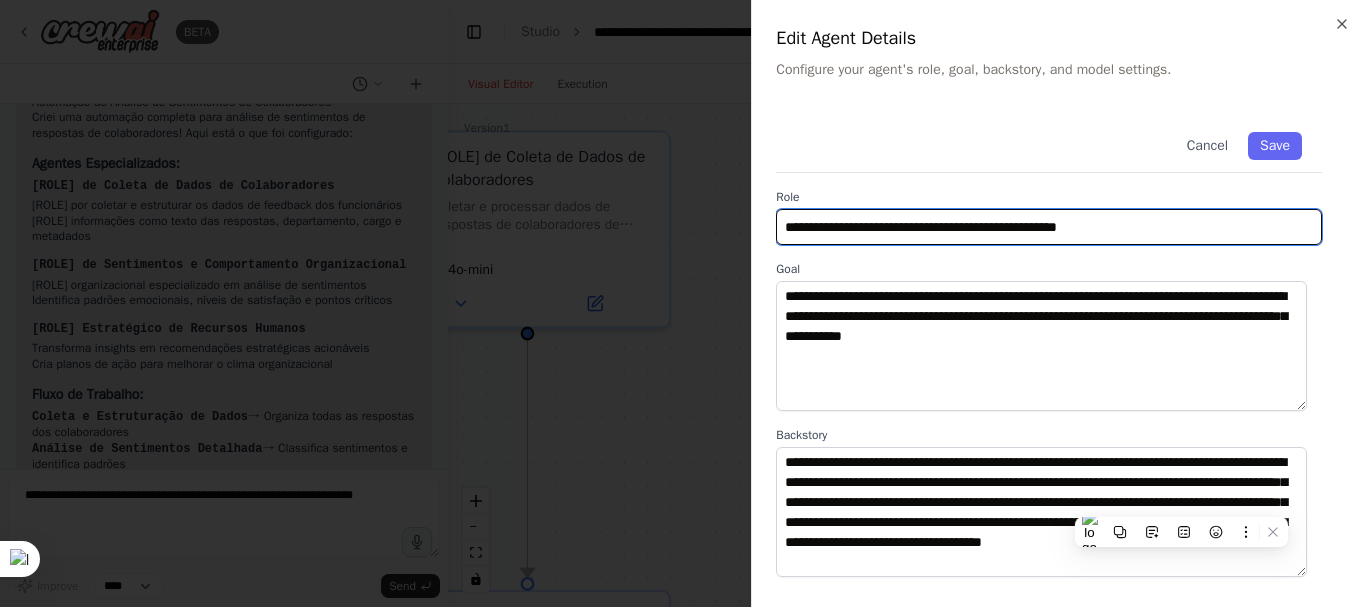 drag, startPoint x: 1154, startPoint y: 216, endPoint x: 1330, endPoint y: 248, distance: 178.88544 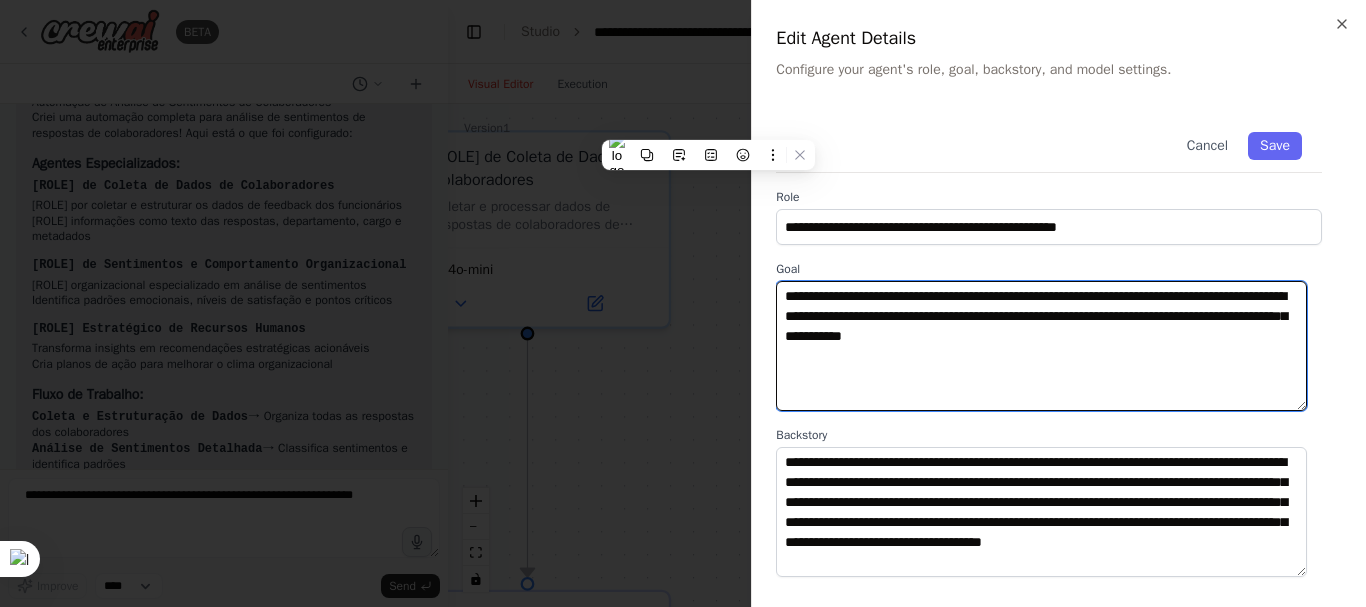 click on "**********" at bounding box center [1041, 346] 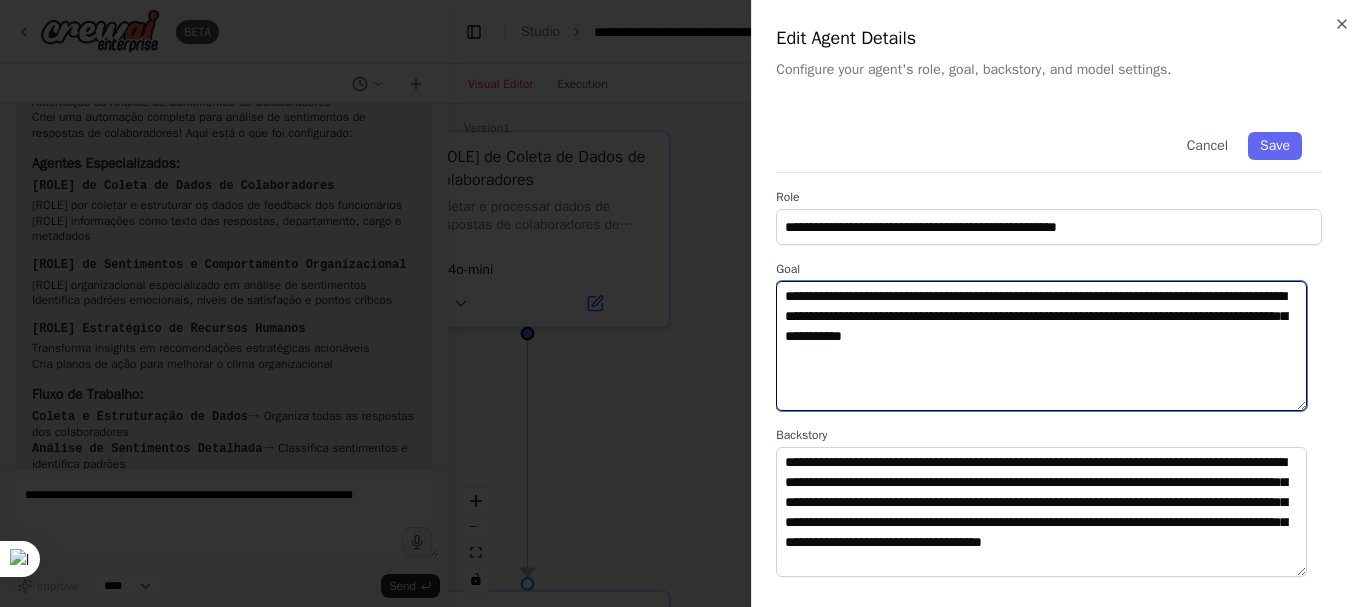 click on "**********" at bounding box center [1041, 346] 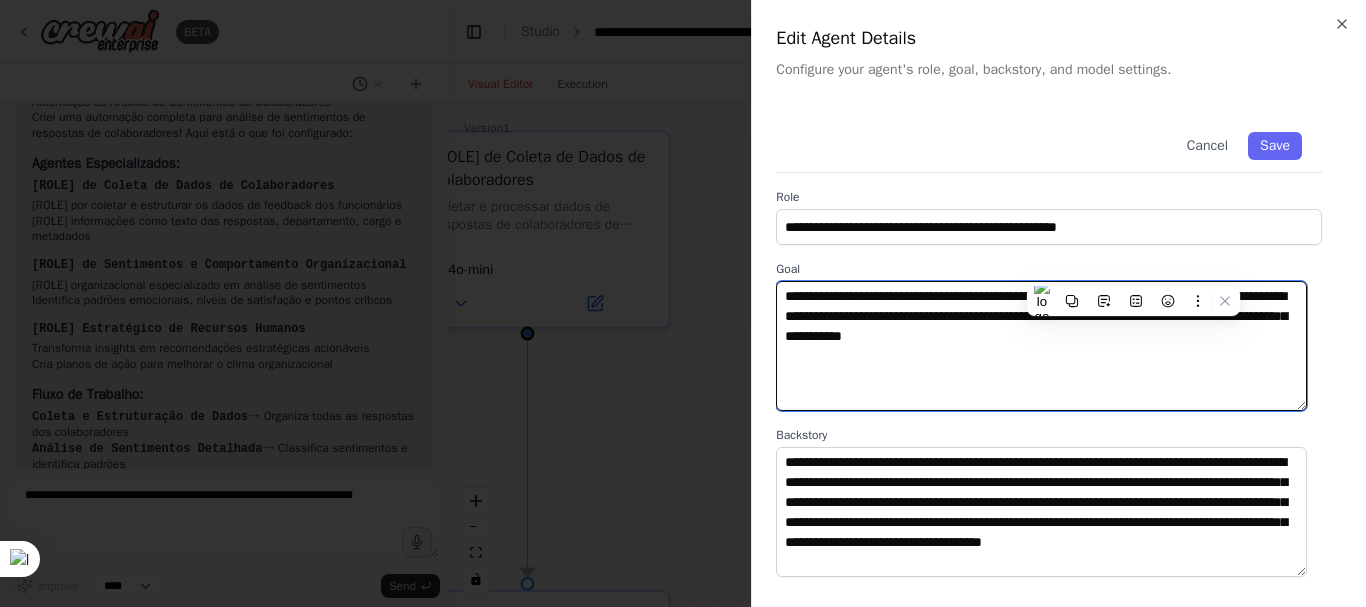 click on "**********" at bounding box center [1041, 346] 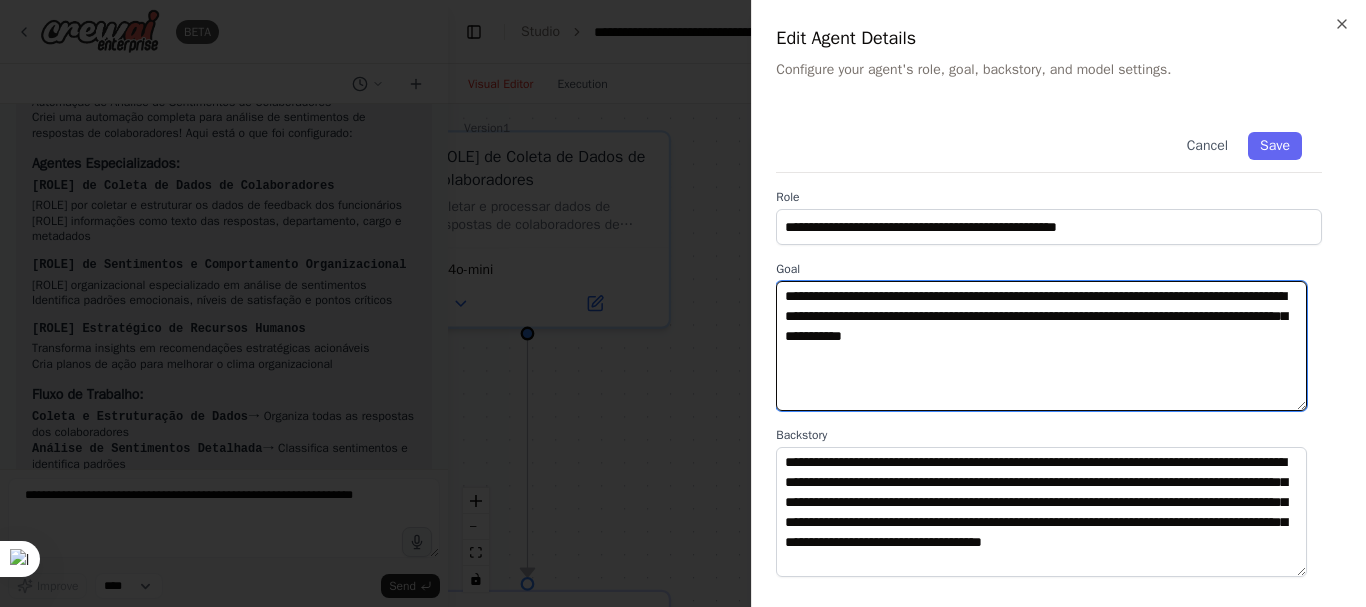 drag, startPoint x: 1069, startPoint y: 349, endPoint x: 892, endPoint y: 340, distance: 177.22867 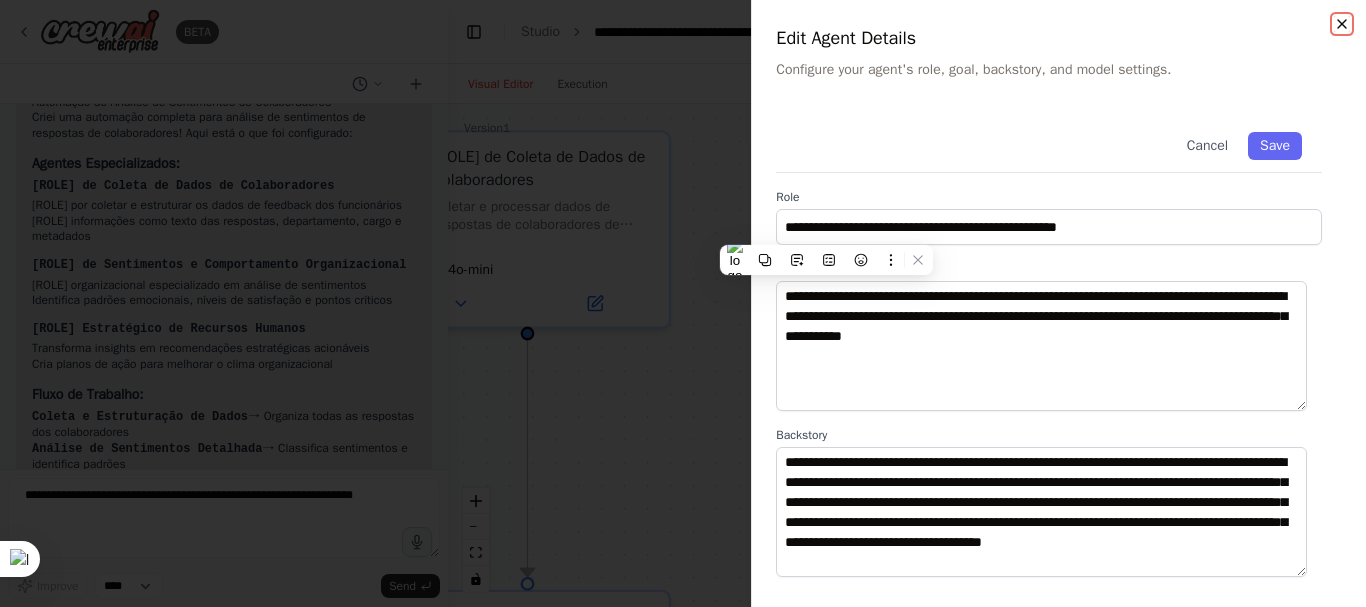 click 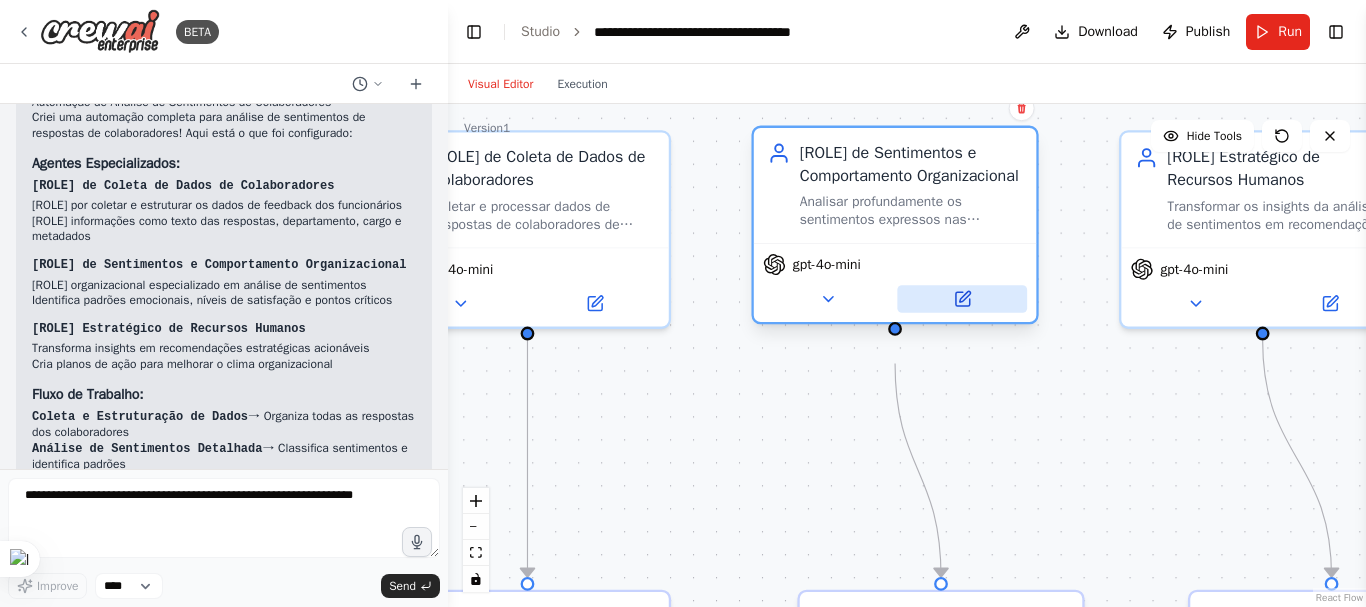 click 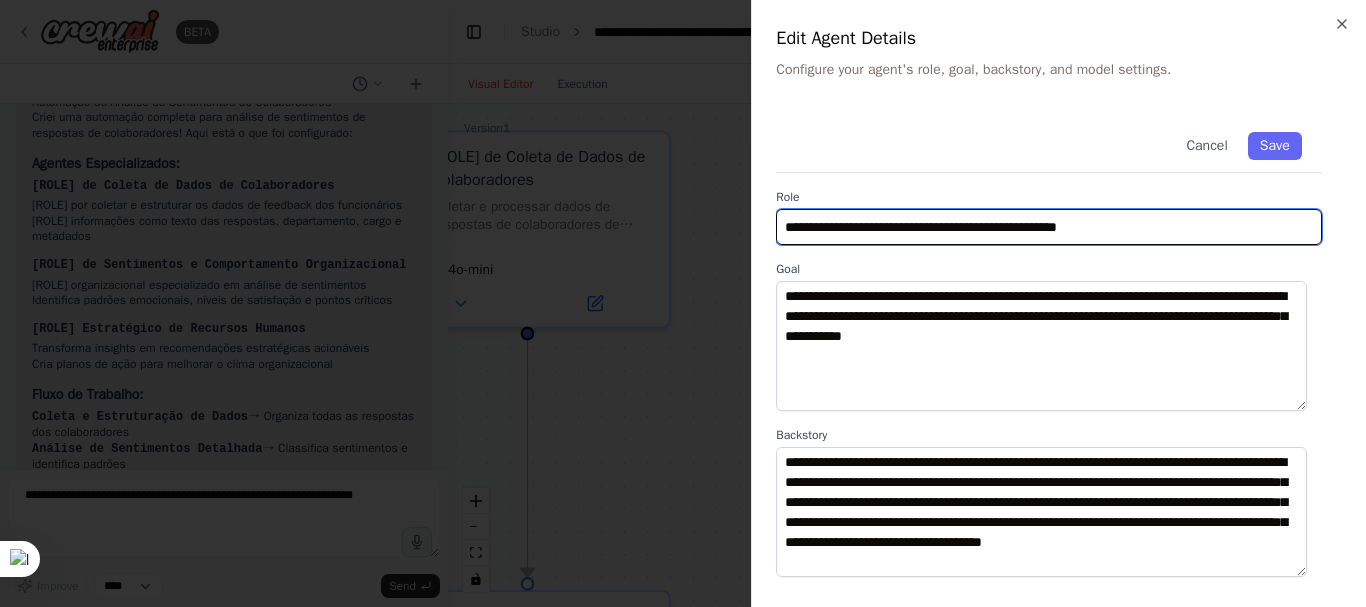 drag, startPoint x: 1195, startPoint y: 223, endPoint x: 587, endPoint y: 184, distance: 609.2495 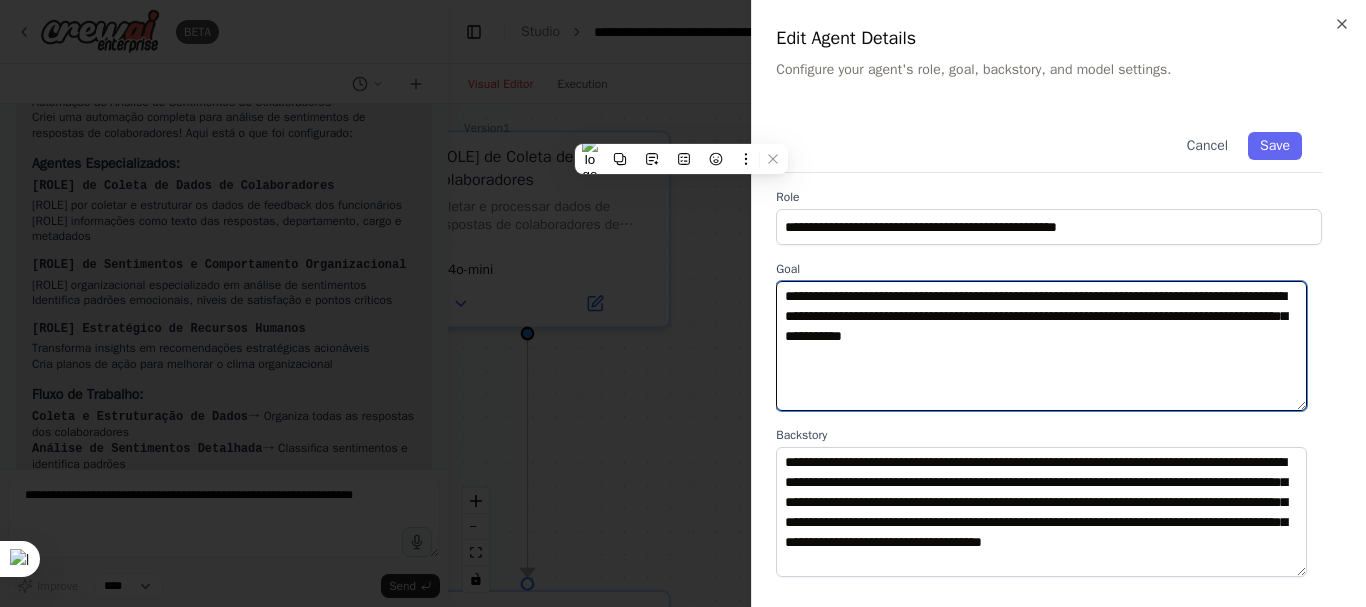 click on "**********" at bounding box center [1041, 346] 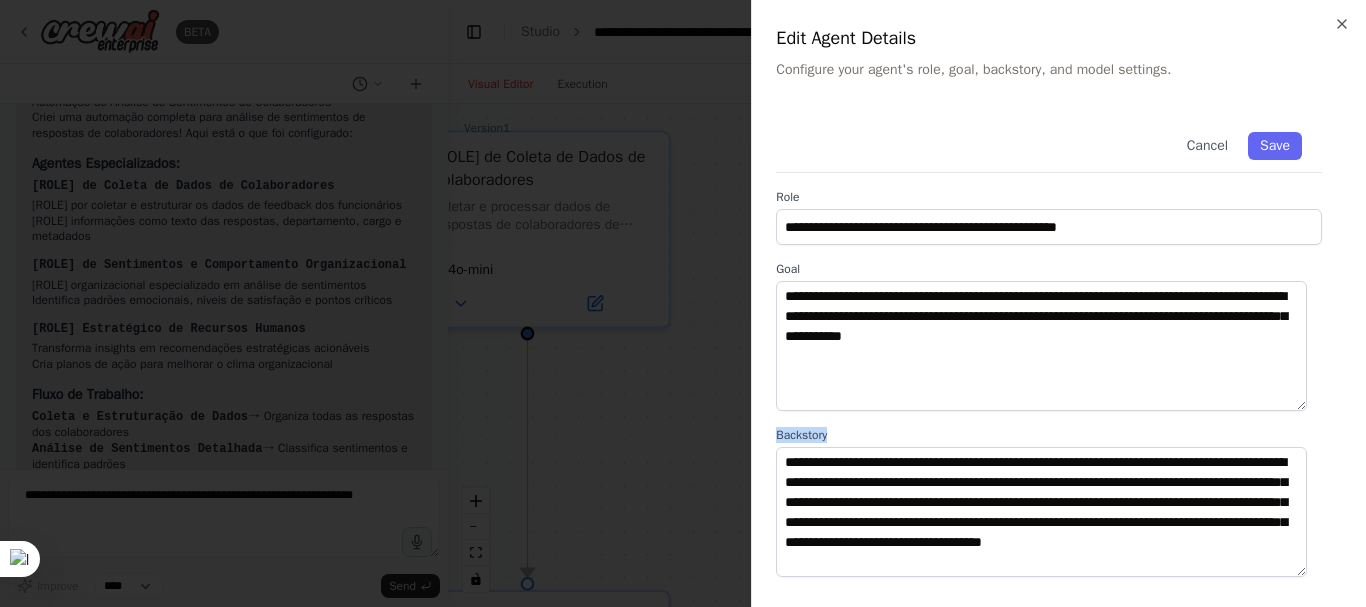 drag, startPoint x: 829, startPoint y: 434, endPoint x: 758, endPoint y: 423, distance: 71.84706 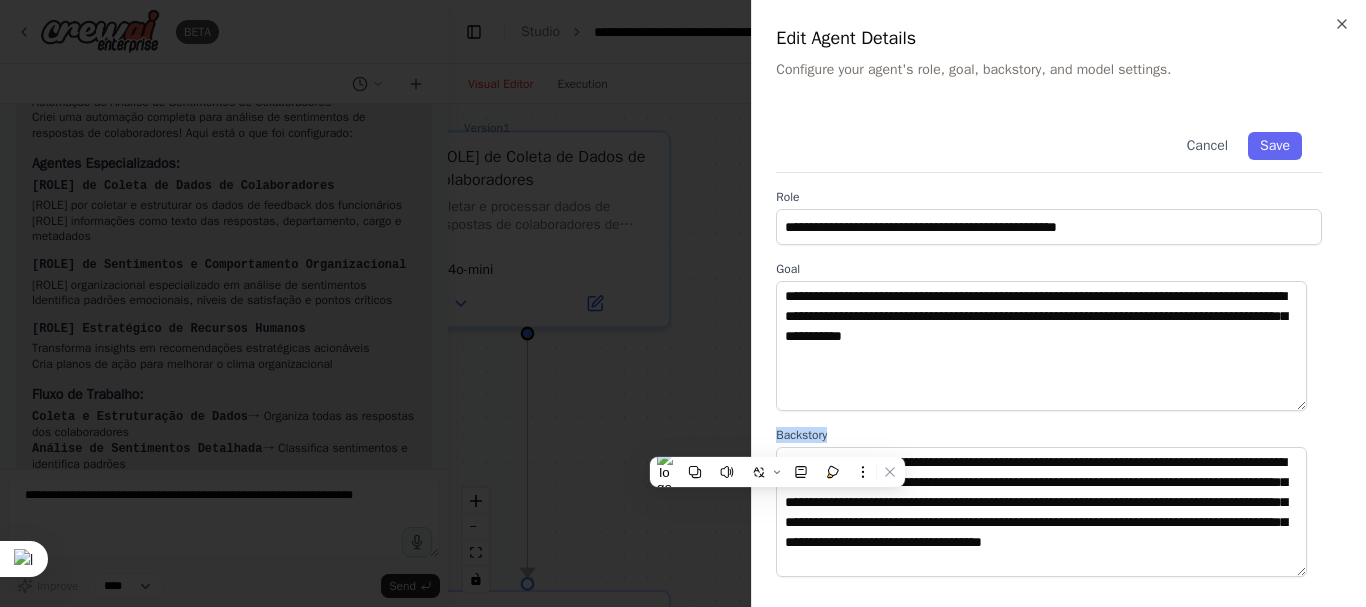 copy on "Backstory" 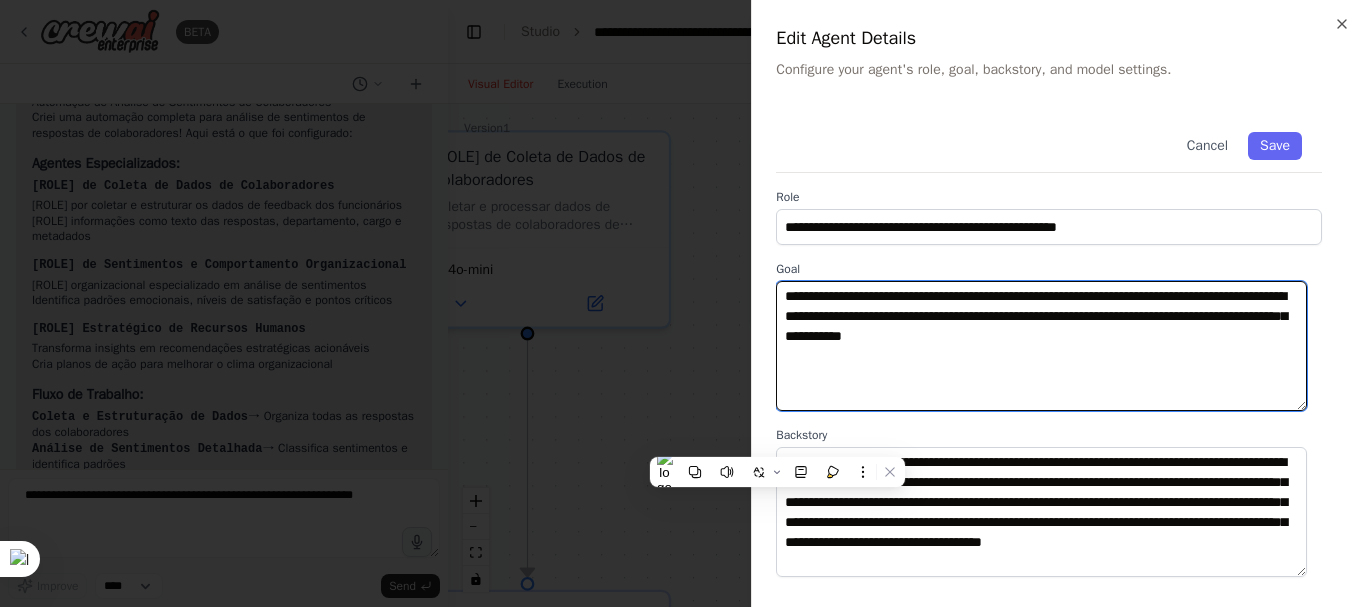 click on "**********" at bounding box center (1041, 346) 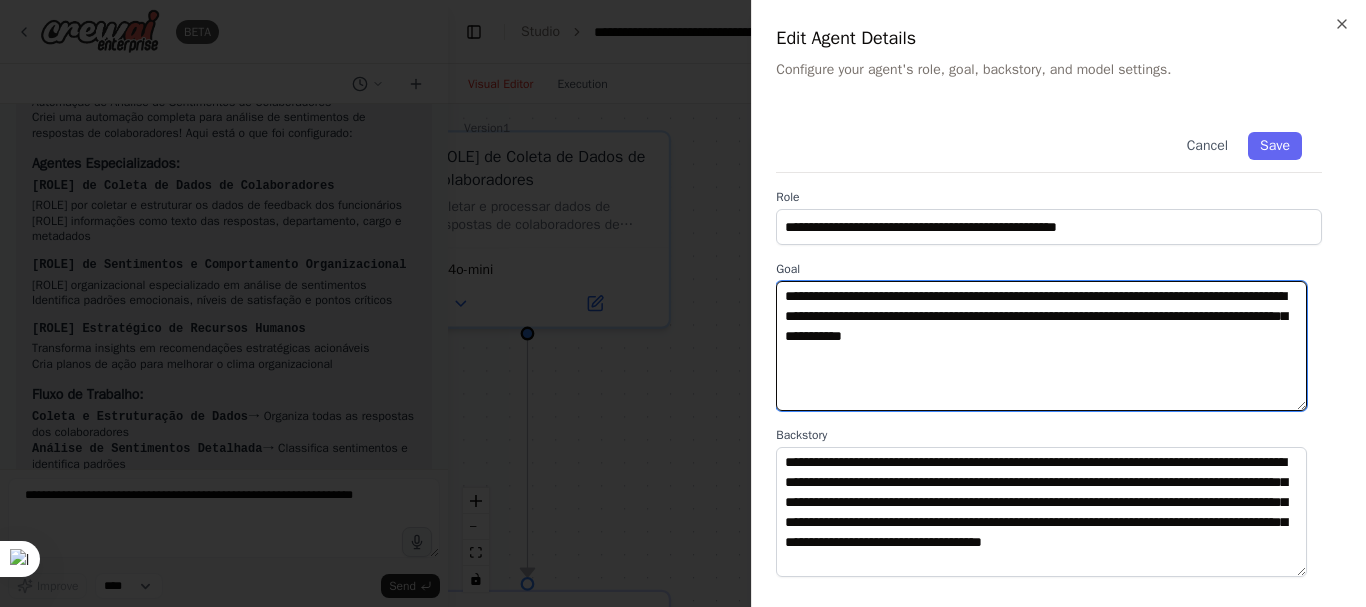 drag, startPoint x: 1216, startPoint y: 343, endPoint x: 571, endPoint y: 188, distance: 663.3627 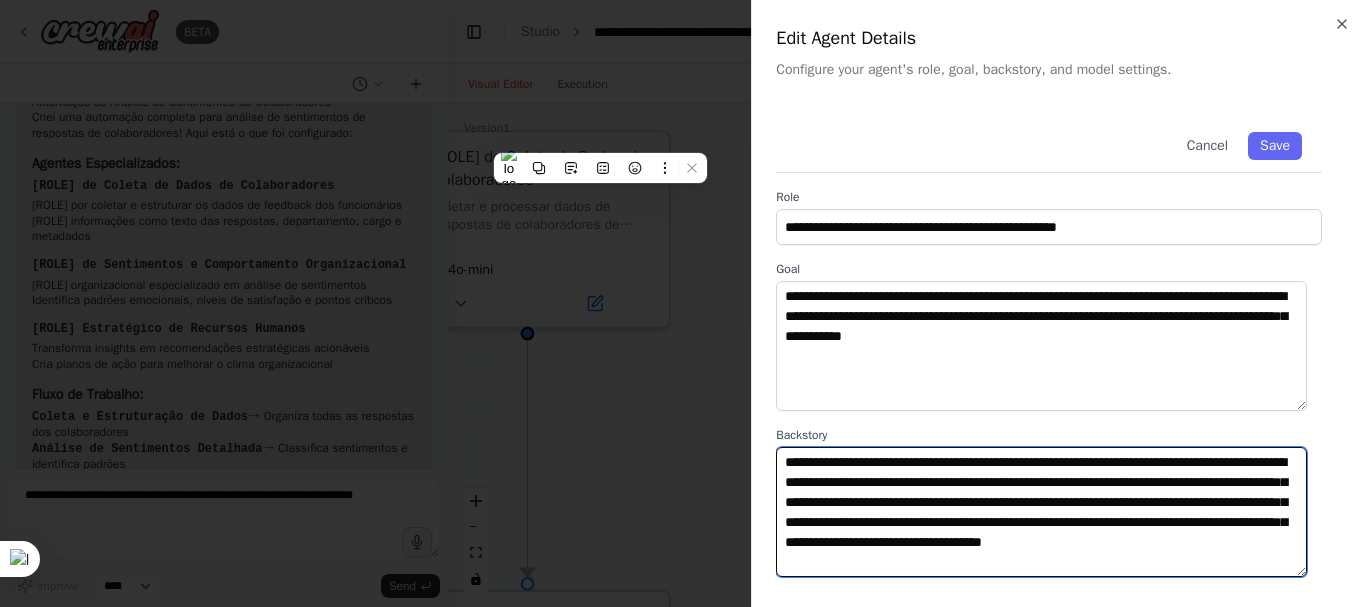 scroll, scrollTop: 299, scrollLeft: 0, axis: vertical 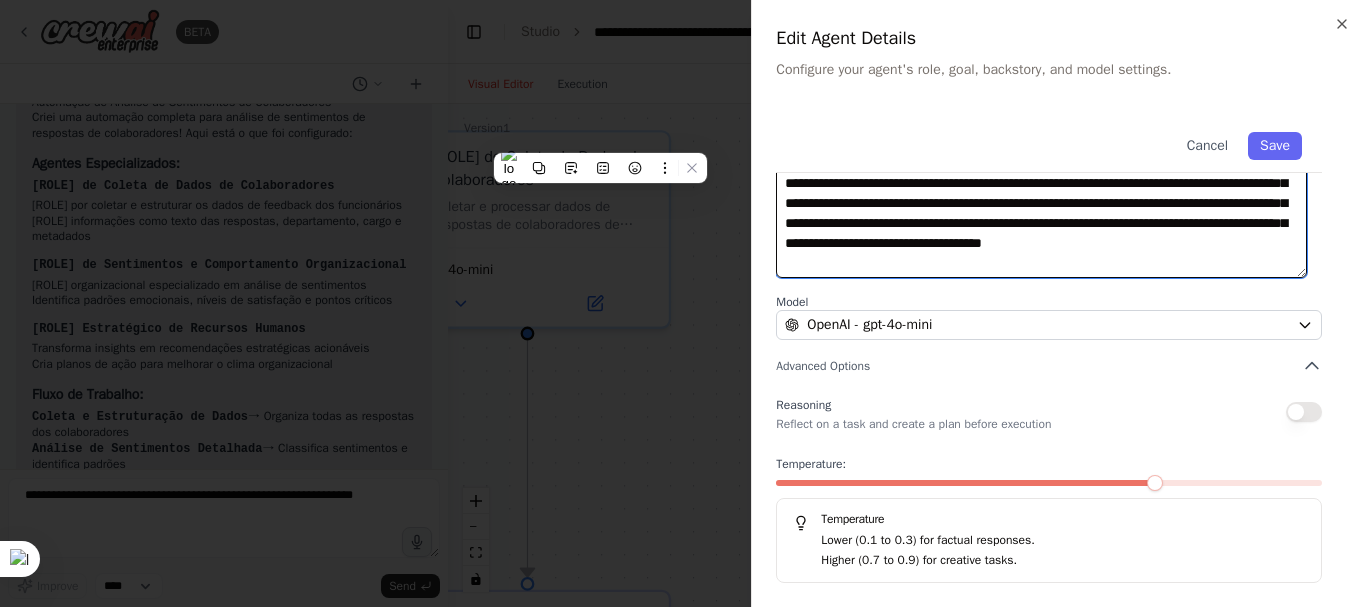 drag, startPoint x: 787, startPoint y: 458, endPoint x: 1228, endPoint y: 592, distance: 460.90887 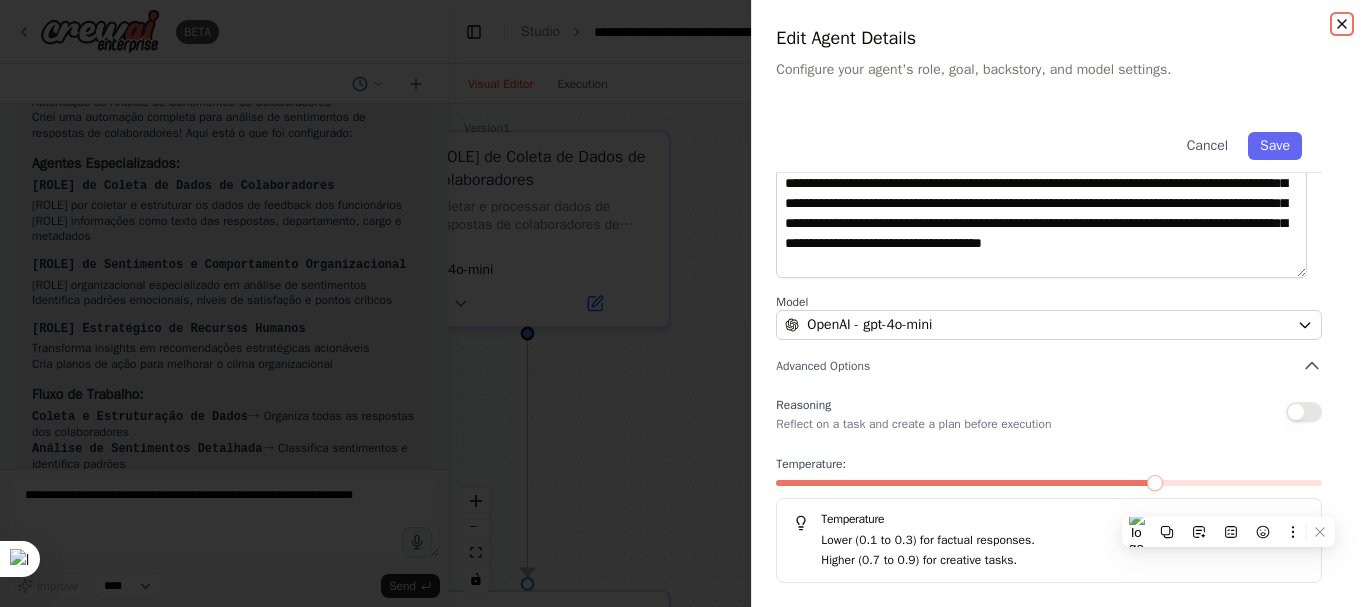 click 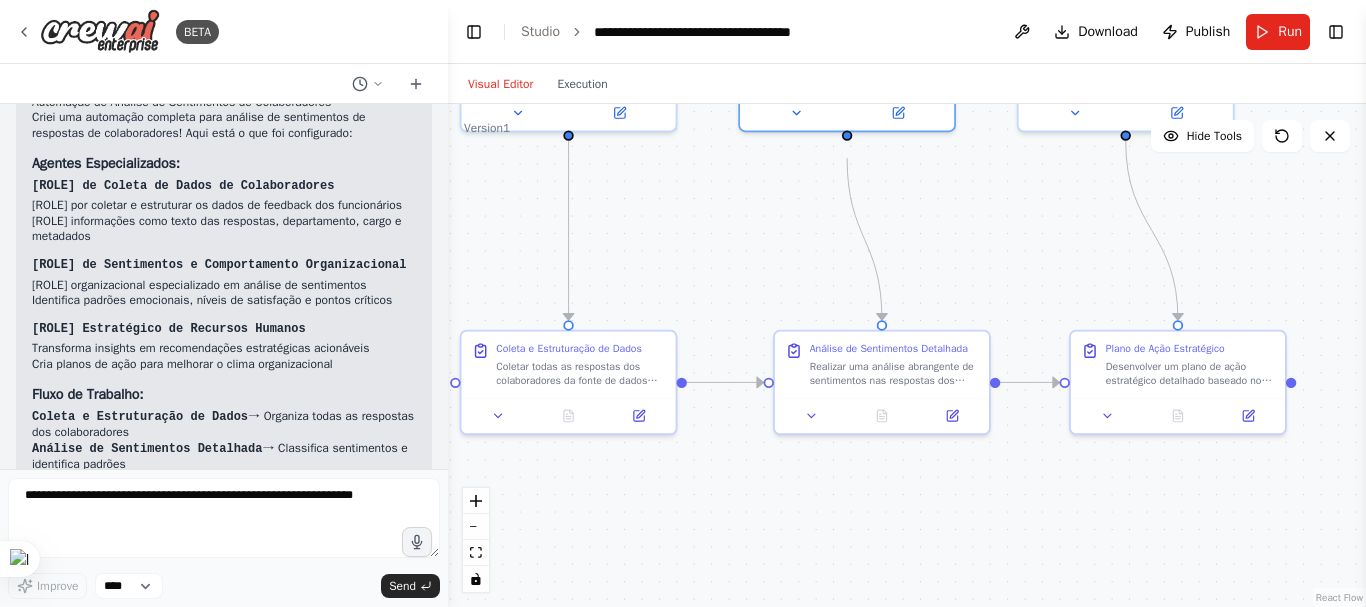 drag, startPoint x: 1017, startPoint y: 439, endPoint x: 928, endPoint y: 172, distance: 281.44272 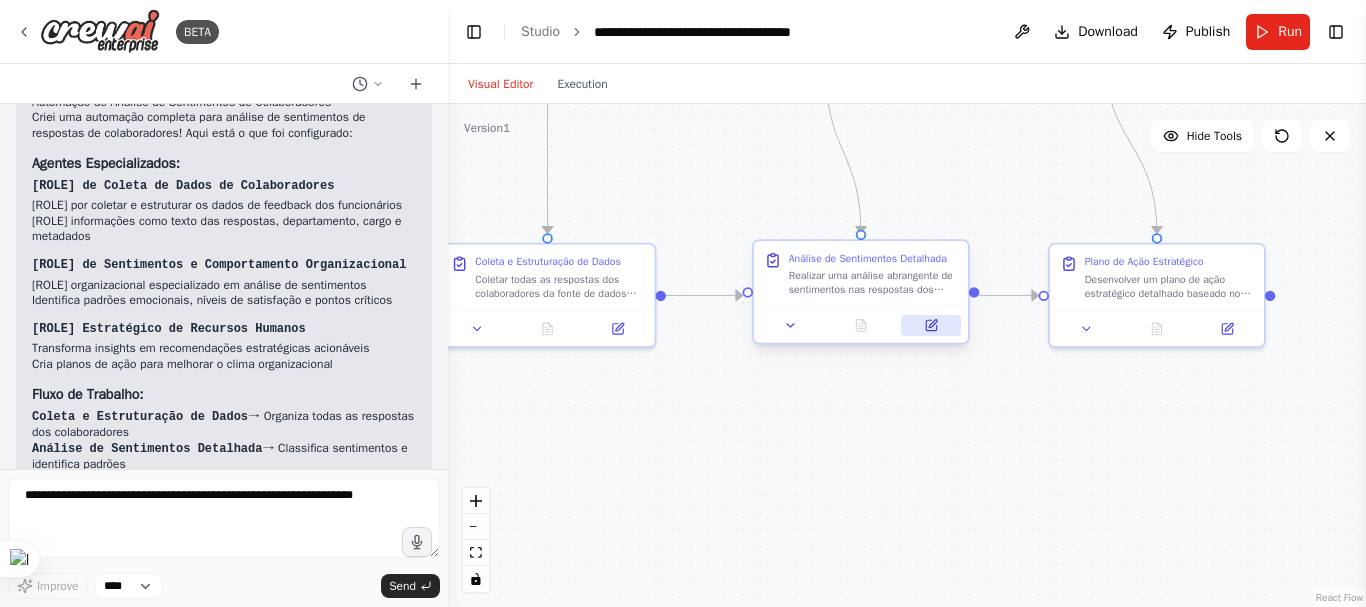 click 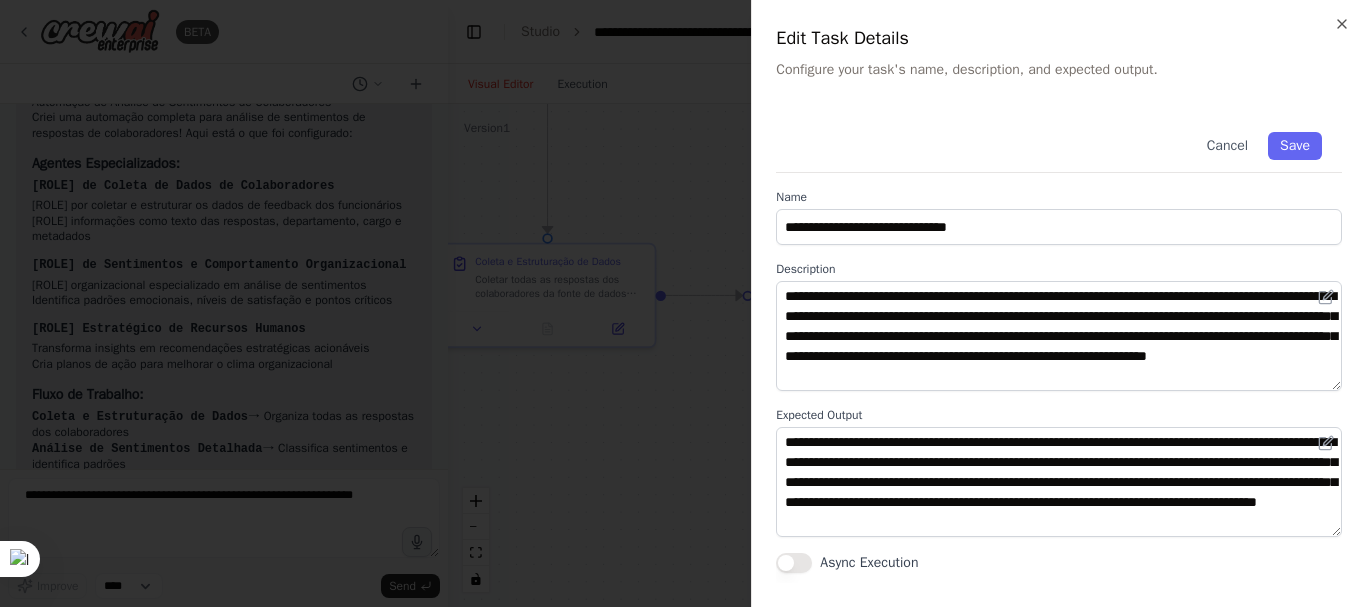 scroll, scrollTop: 0, scrollLeft: 0, axis: both 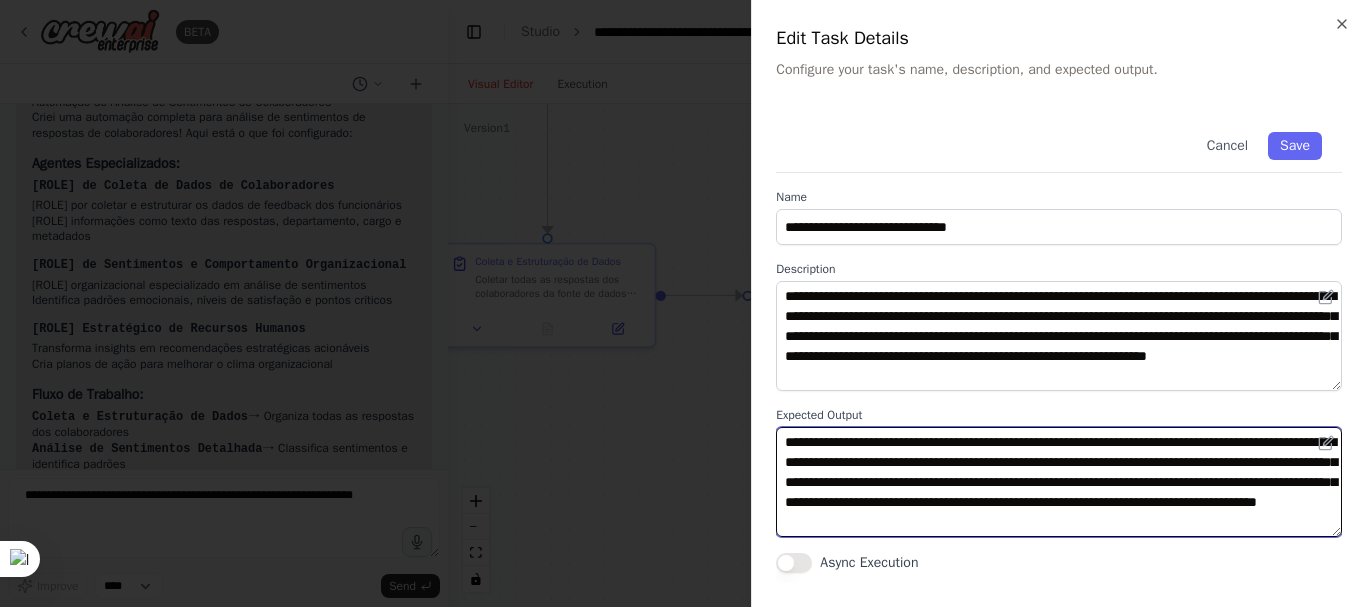 drag, startPoint x: 786, startPoint y: 443, endPoint x: 1127, endPoint y: 555, distance: 358.922 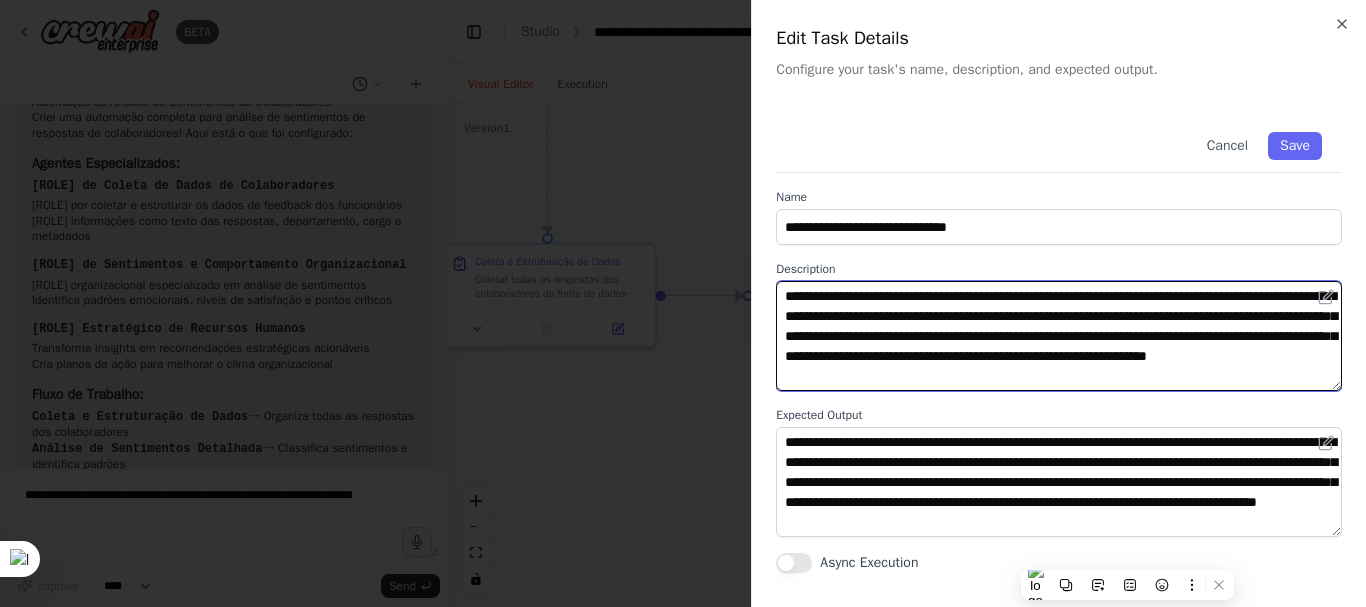click on "**********" at bounding box center [1059, 336] 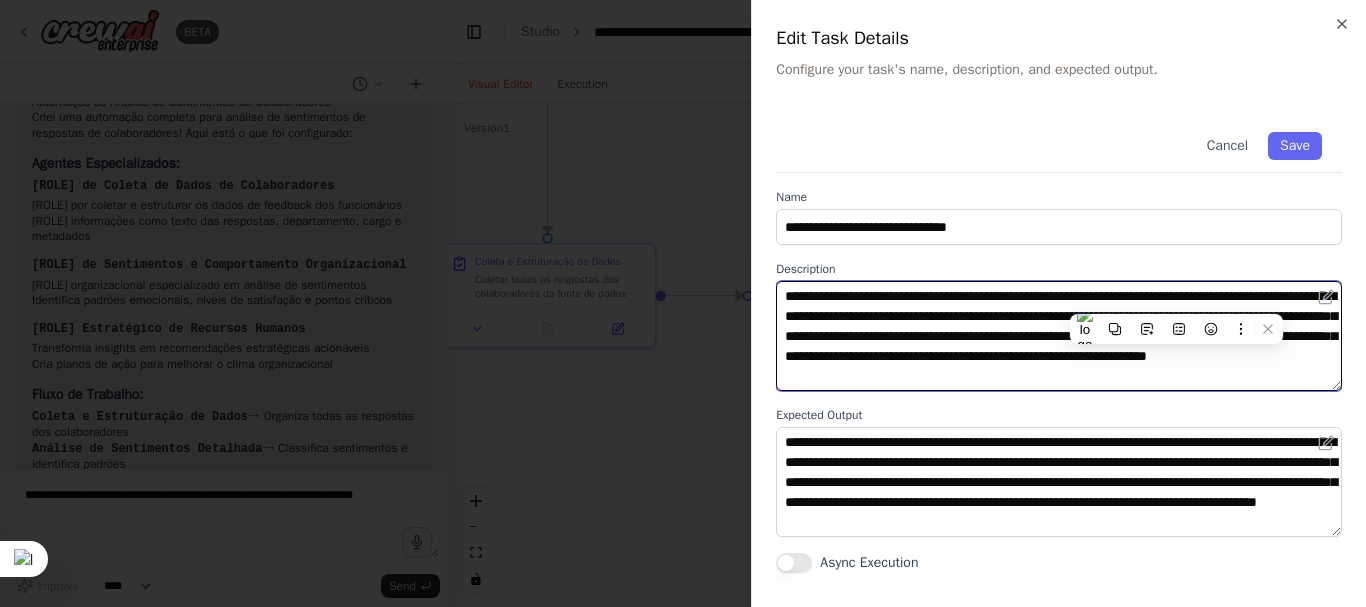 drag, startPoint x: 927, startPoint y: 340, endPoint x: 1017, endPoint y: 411, distance: 114.6342 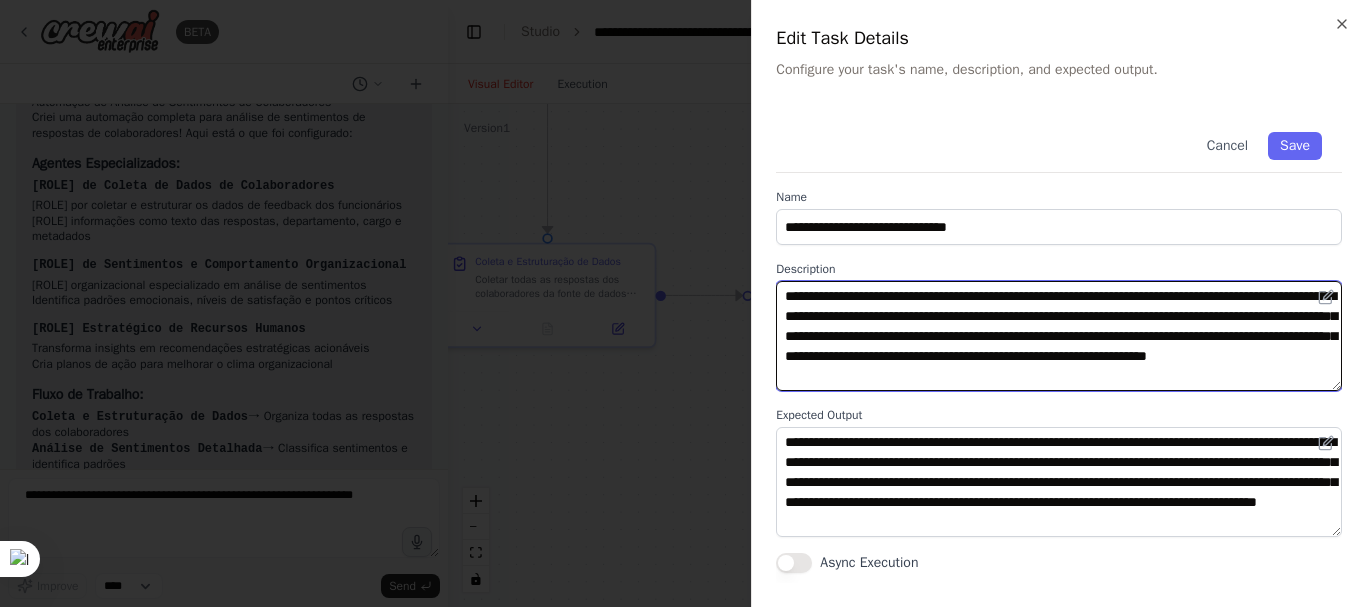 drag, startPoint x: 1171, startPoint y: 377, endPoint x: 717, endPoint y: 262, distance: 468.33856 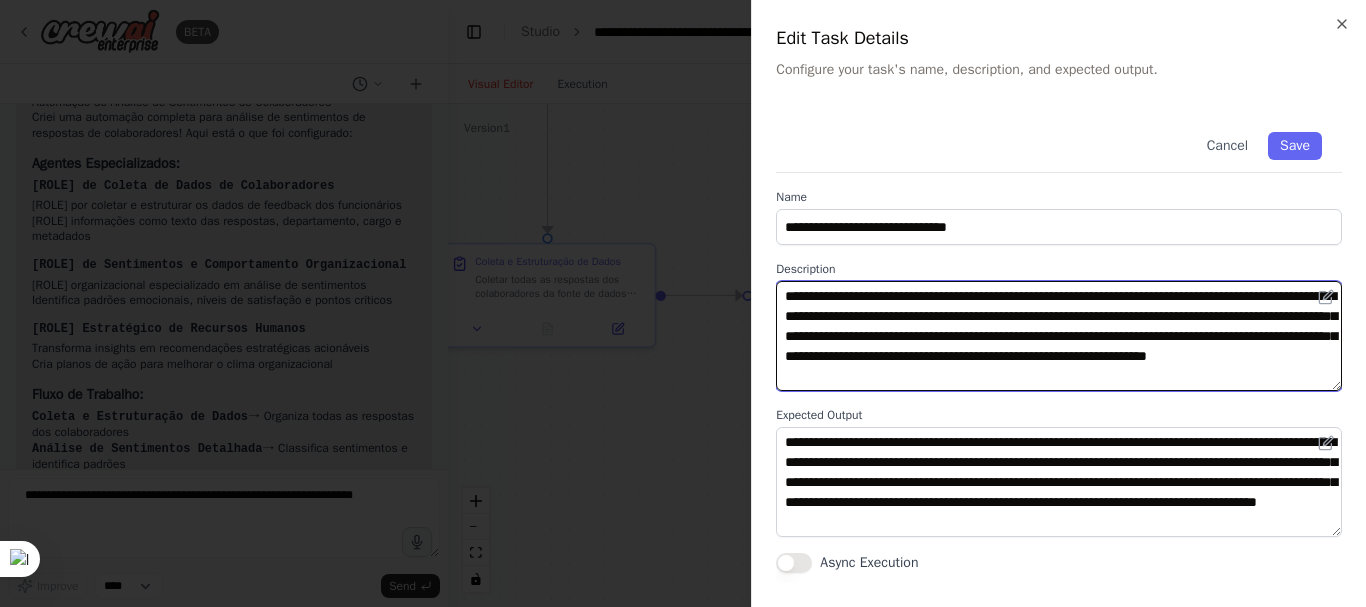 click on "BETA Analise de sentimentos de respostas de colaboradores 14:19 ▶ Thought process Vou ajudá-lo a criar uma automação para análise de sentimentos de respostas de colaboradores. Primeiro, deixe-me verificar quais ferramentas estão disponíveis para essa tarefa. 14:19 Getting the list of ready-to-use tools Agora vou verificar se existem ferramentas específicas para análise de dados ou planilhas: 14:19 Searching tool analysis data CSV Excel spreadsheet Vou buscar por ferramentas de análise de sentimentos e processamento de texto: 14:19 Searching tool sentiment analysis text processing natural language Agora vou criar uma automação completa para análise de sentimentos de respostas de colaboradores. Vou criar agentes especializados para cada etapa do processo. 14:19 Creating Especialista em Coleta de Dados de Colaboradores agent with the following tools: Search a CSV's content Creating Analista de Sentimentos e Comportamento Organizacional agent 14:20 Creating task Plano de Ação Estratégico" at bounding box center [683, 303] 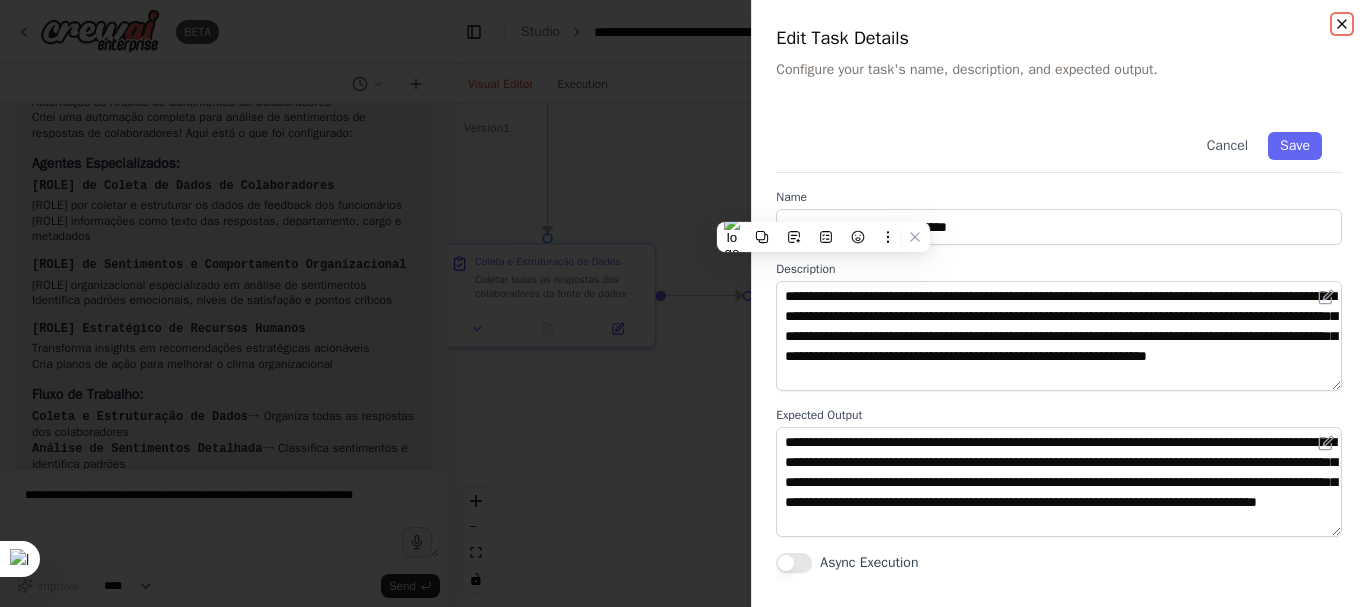 click 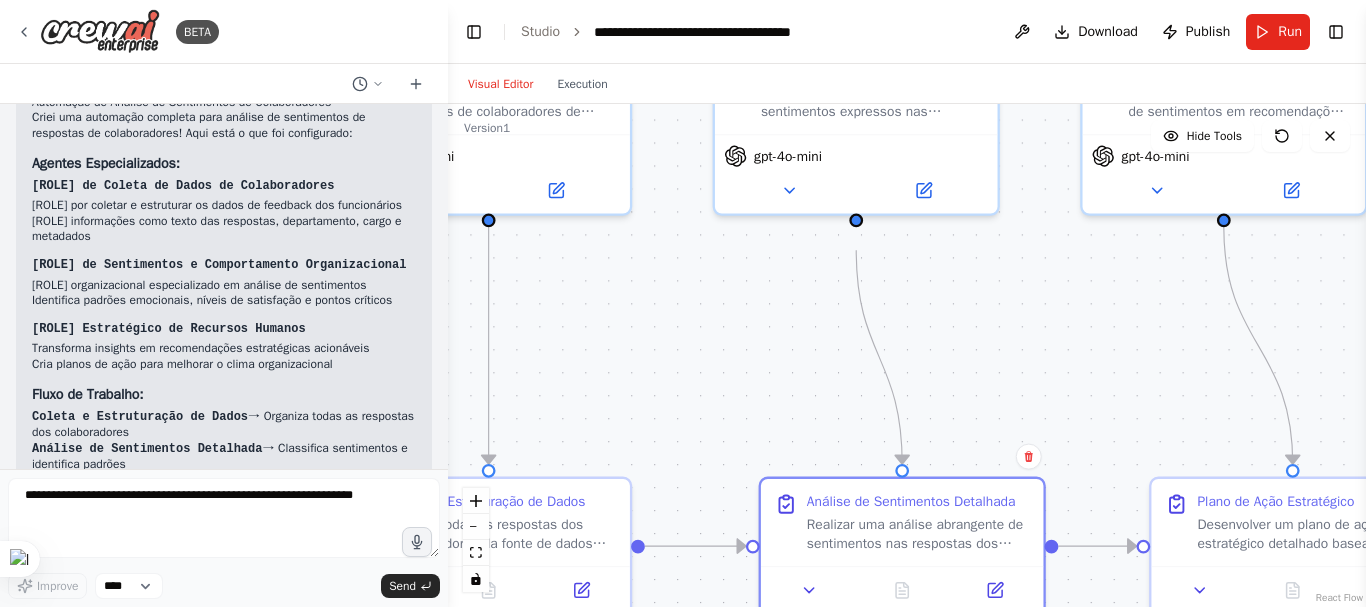 drag, startPoint x: 904, startPoint y: 281, endPoint x: 900, endPoint y: 461, distance: 180.04443 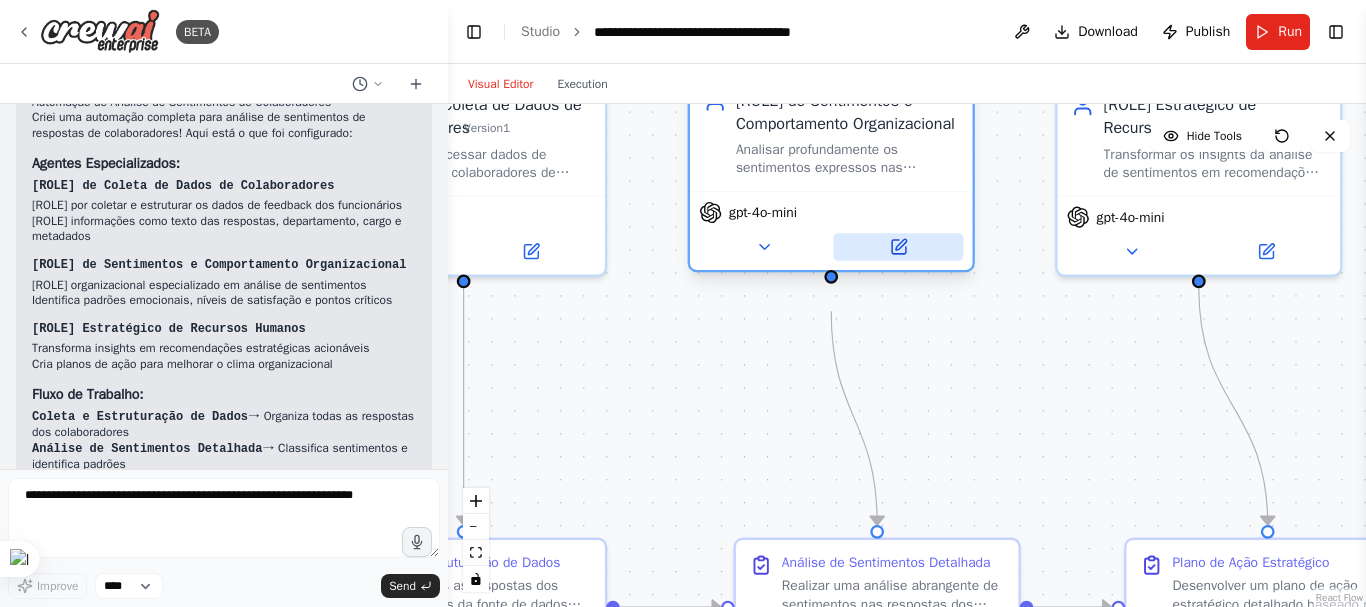 click 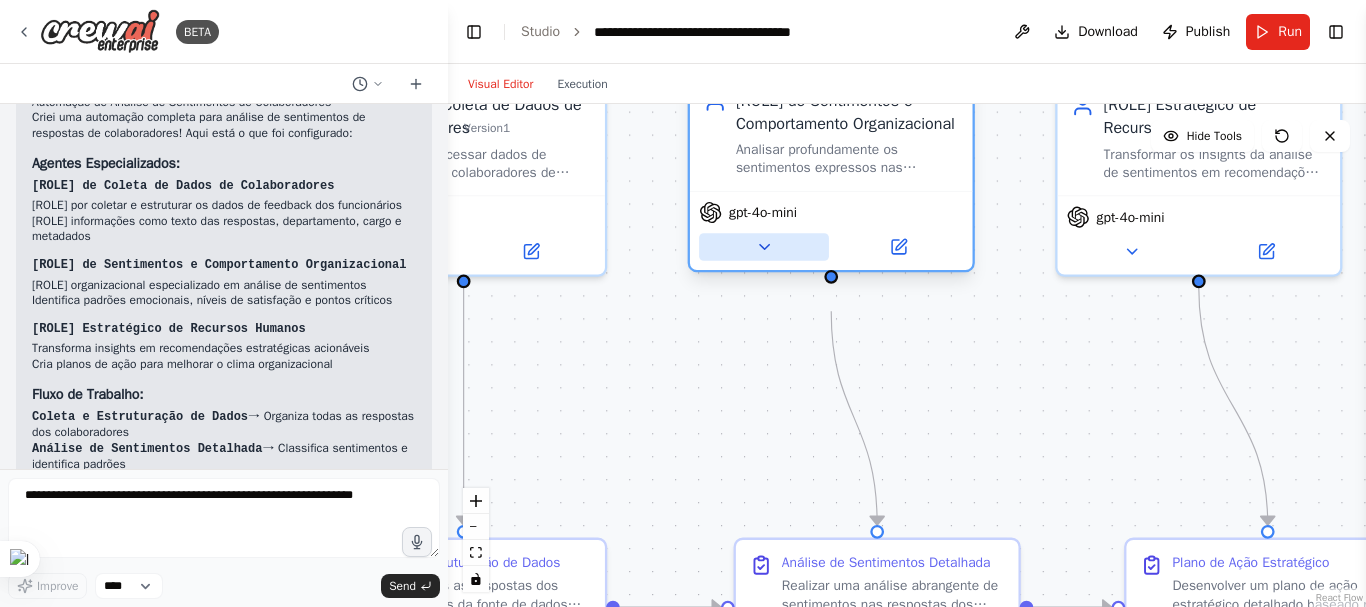 click 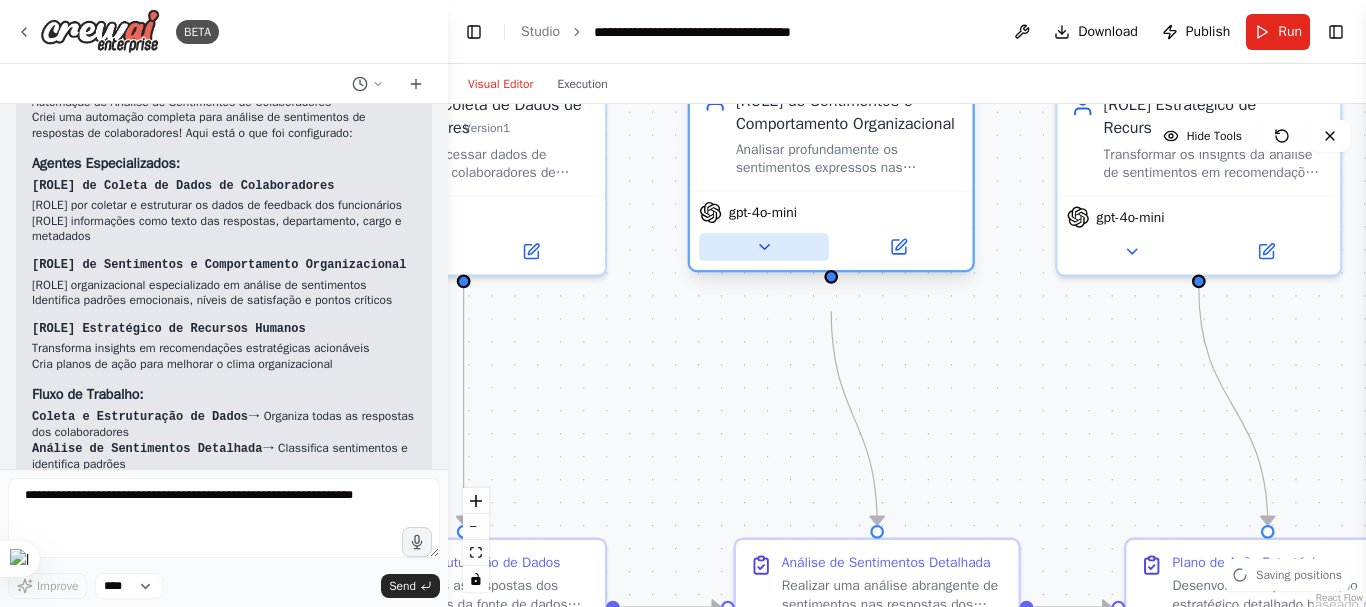 click at bounding box center [764, 247] 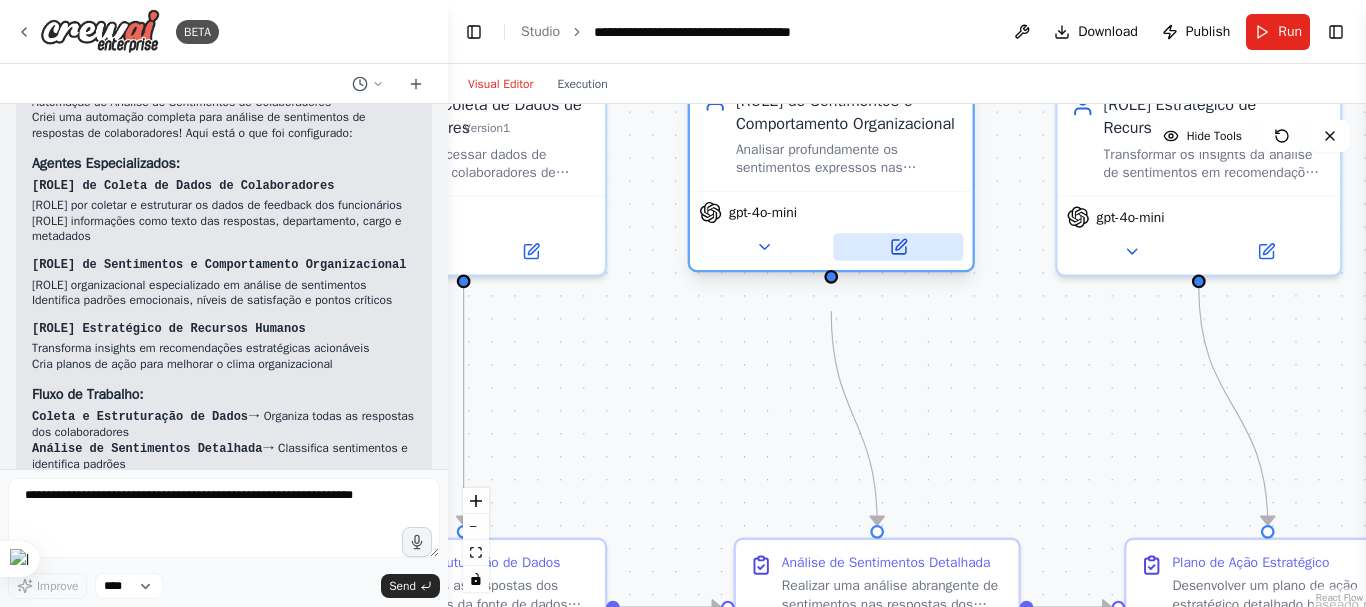 click 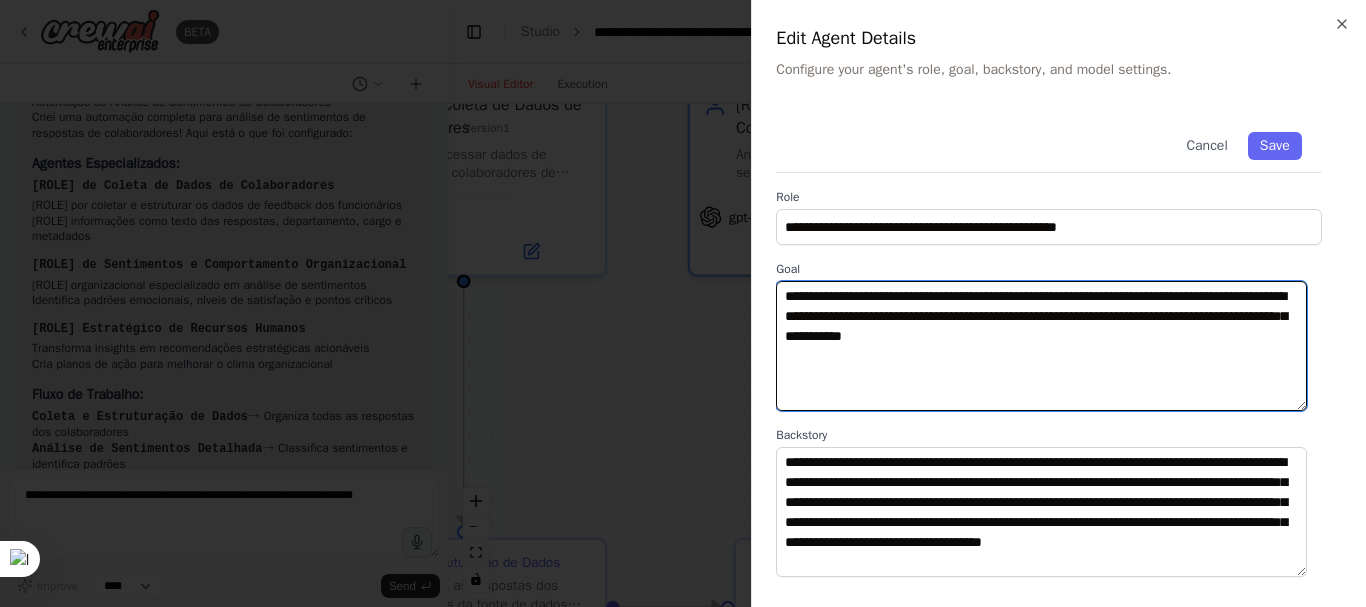 drag, startPoint x: 1201, startPoint y: 342, endPoint x: 466, endPoint y: 248, distance: 740.9865 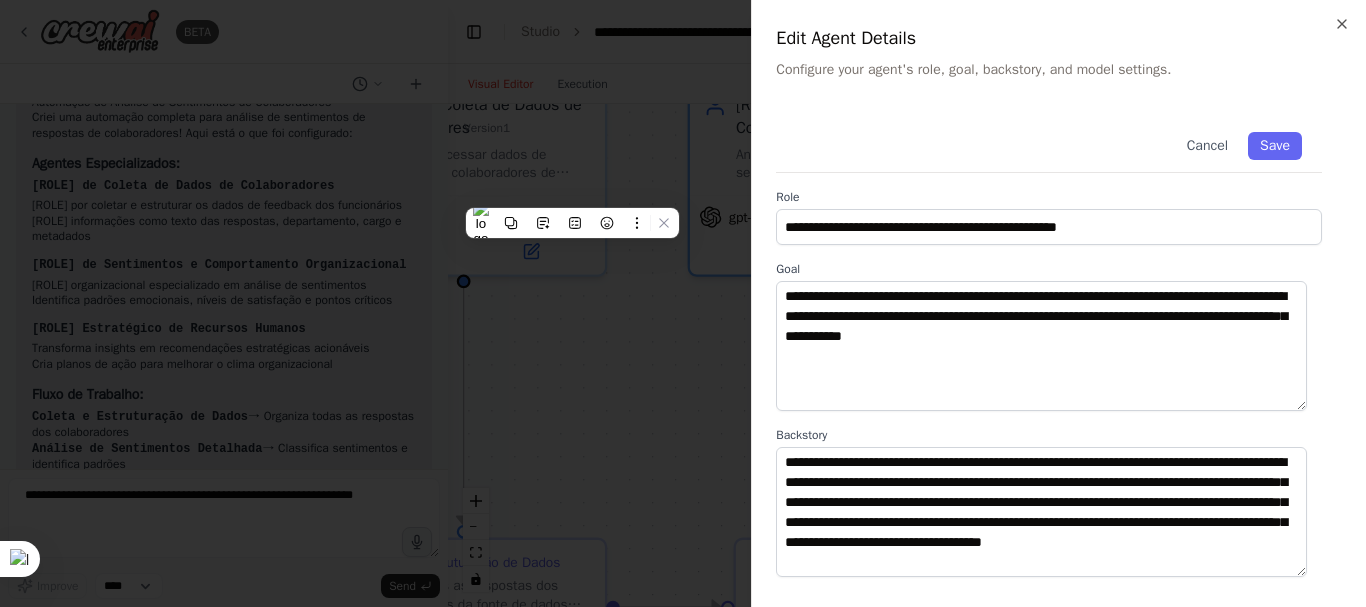 scroll, scrollTop: 100, scrollLeft: 0, axis: vertical 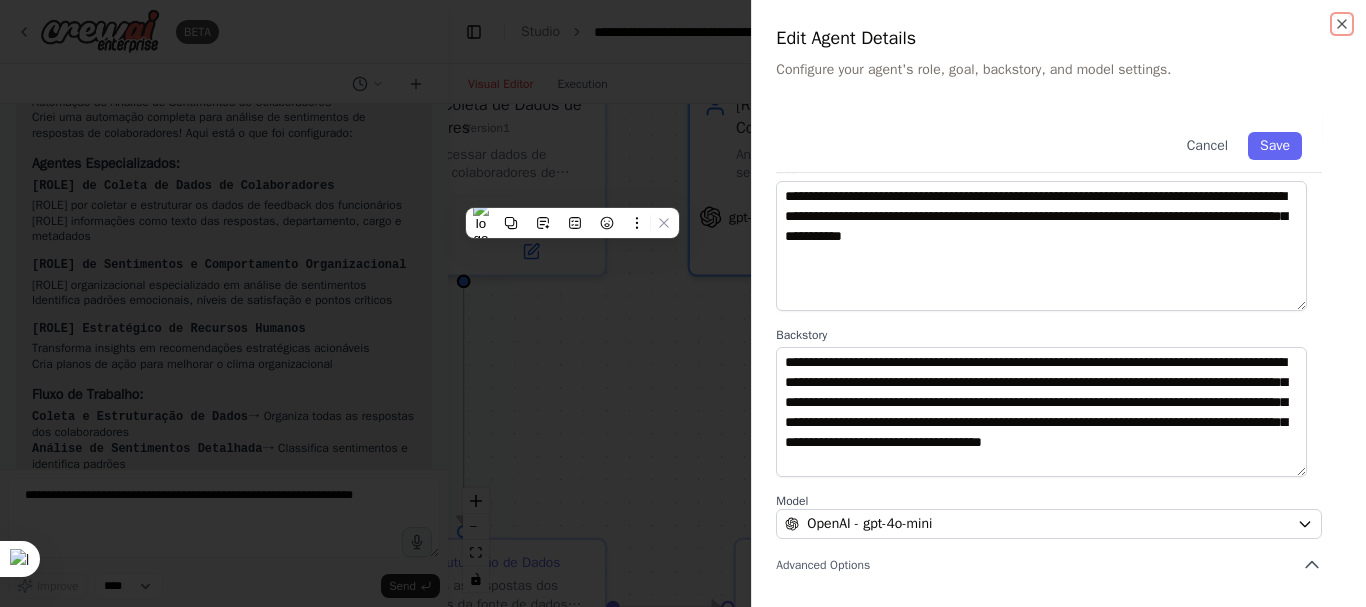 click 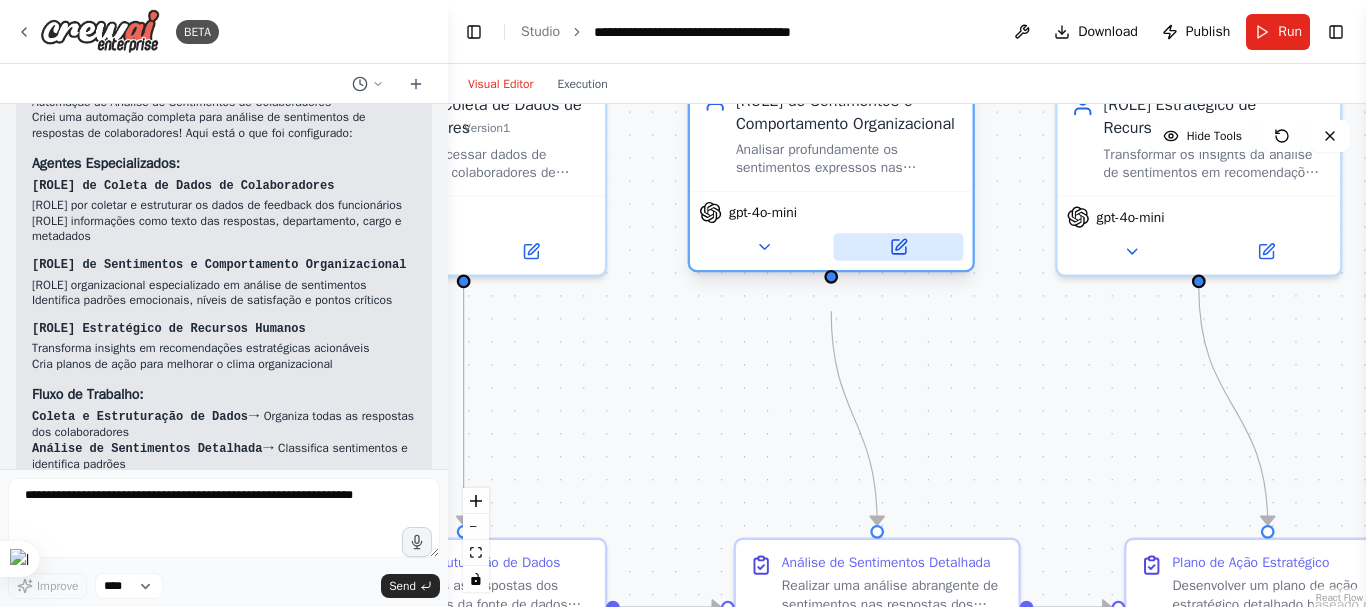 click 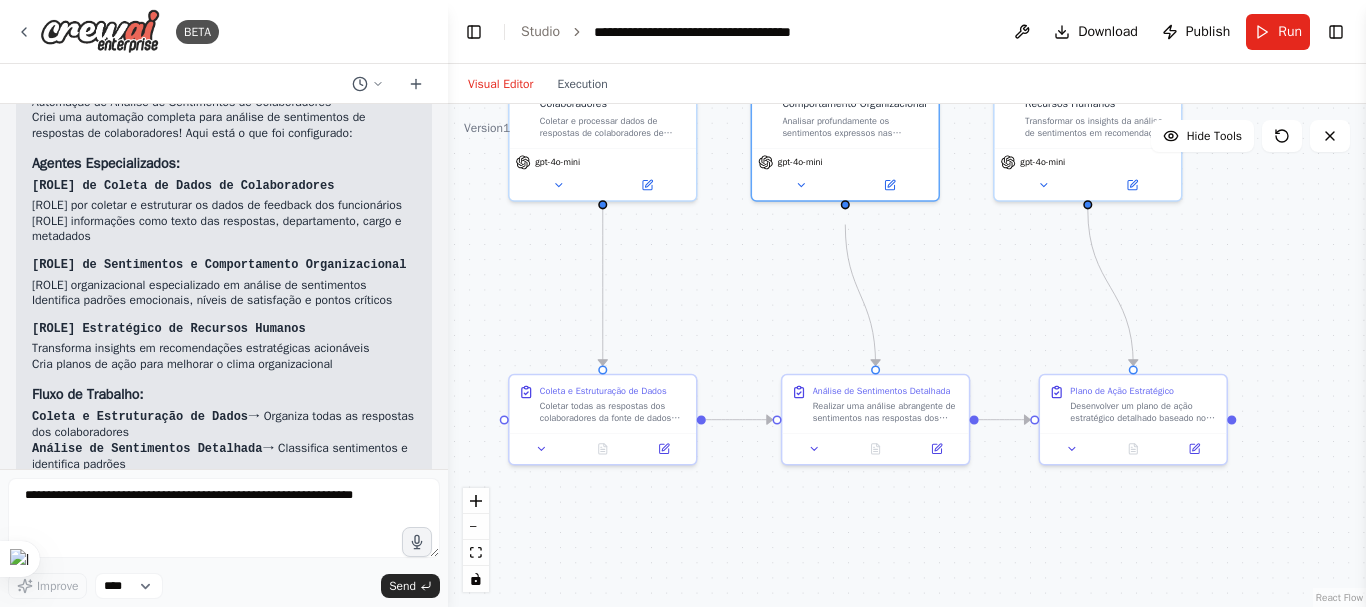 drag, startPoint x: 959, startPoint y: 336, endPoint x: 932, endPoint y: 256, distance: 84.4334 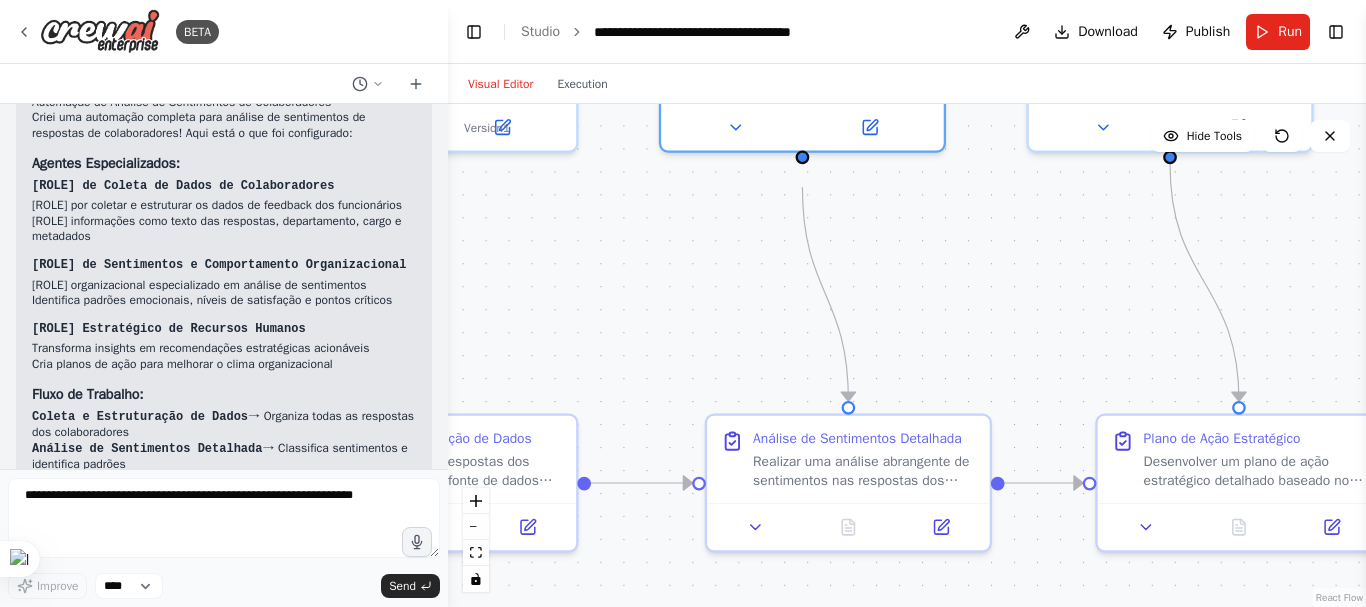 drag, startPoint x: 908, startPoint y: 256, endPoint x: 945, endPoint y: 319, distance: 73.061615 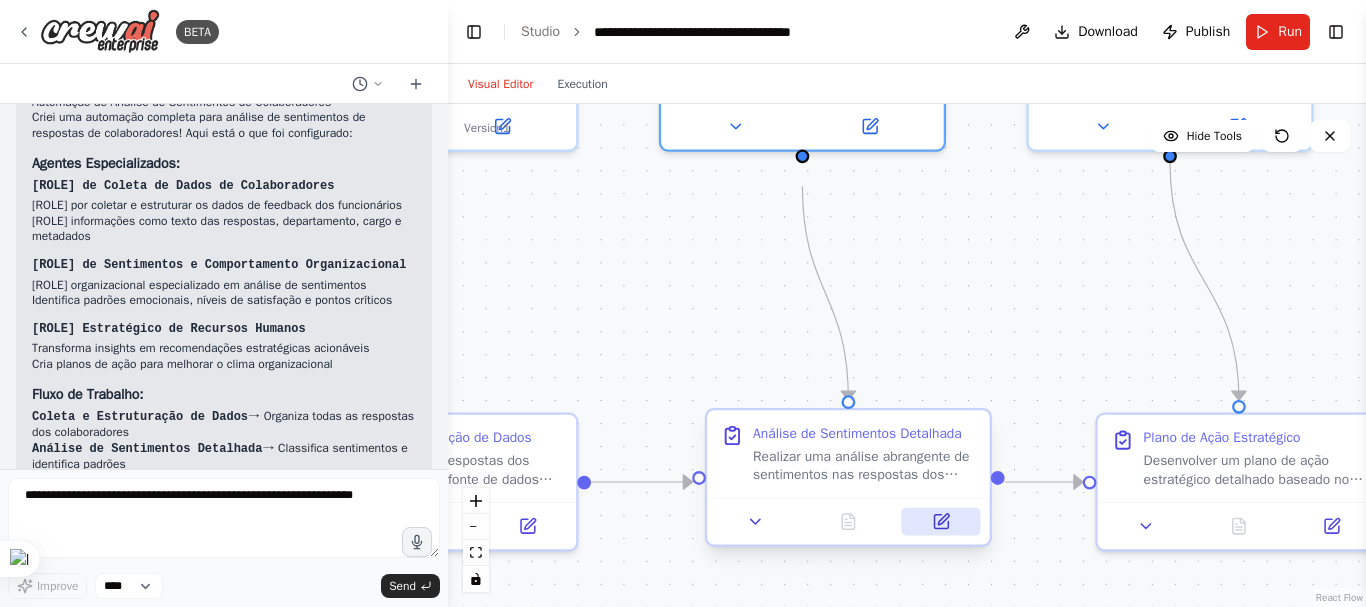 click 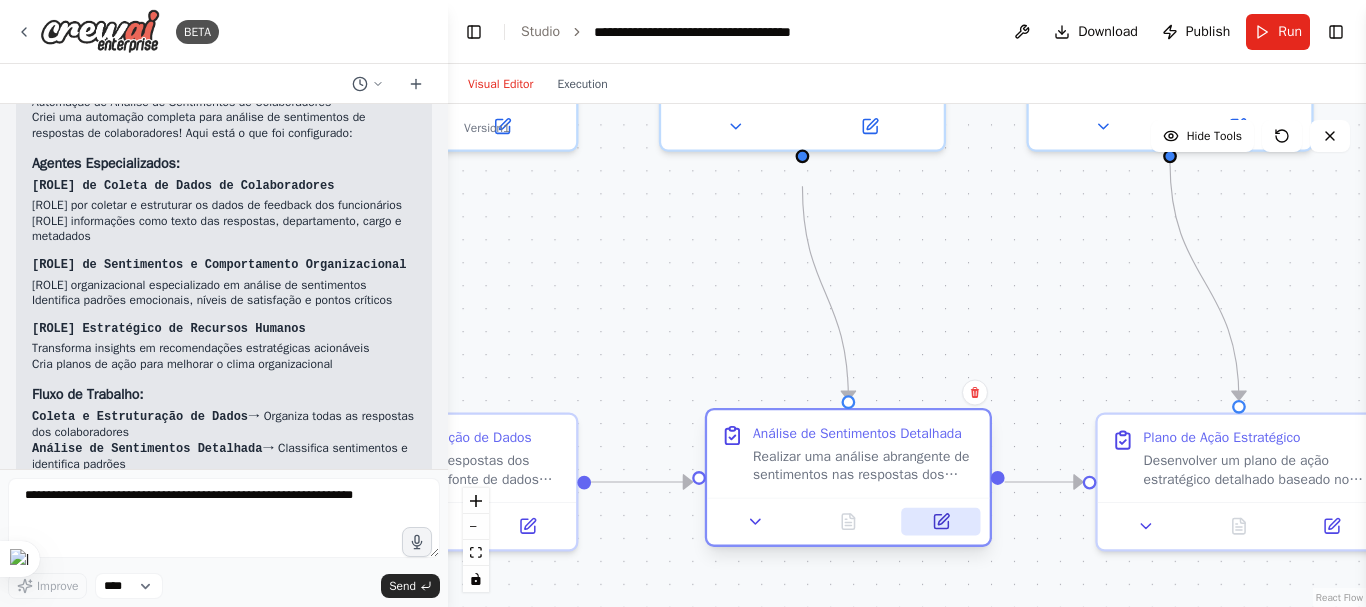 click 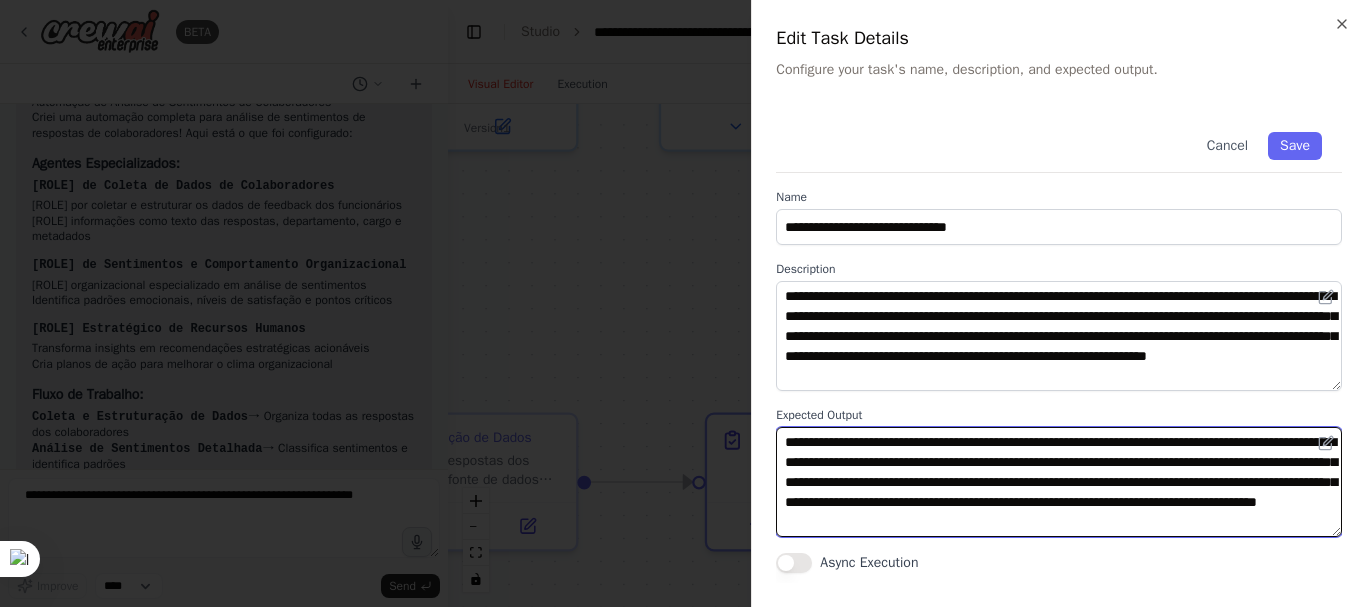 scroll, scrollTop: 20, scrollLeft: 0, axis: vertical 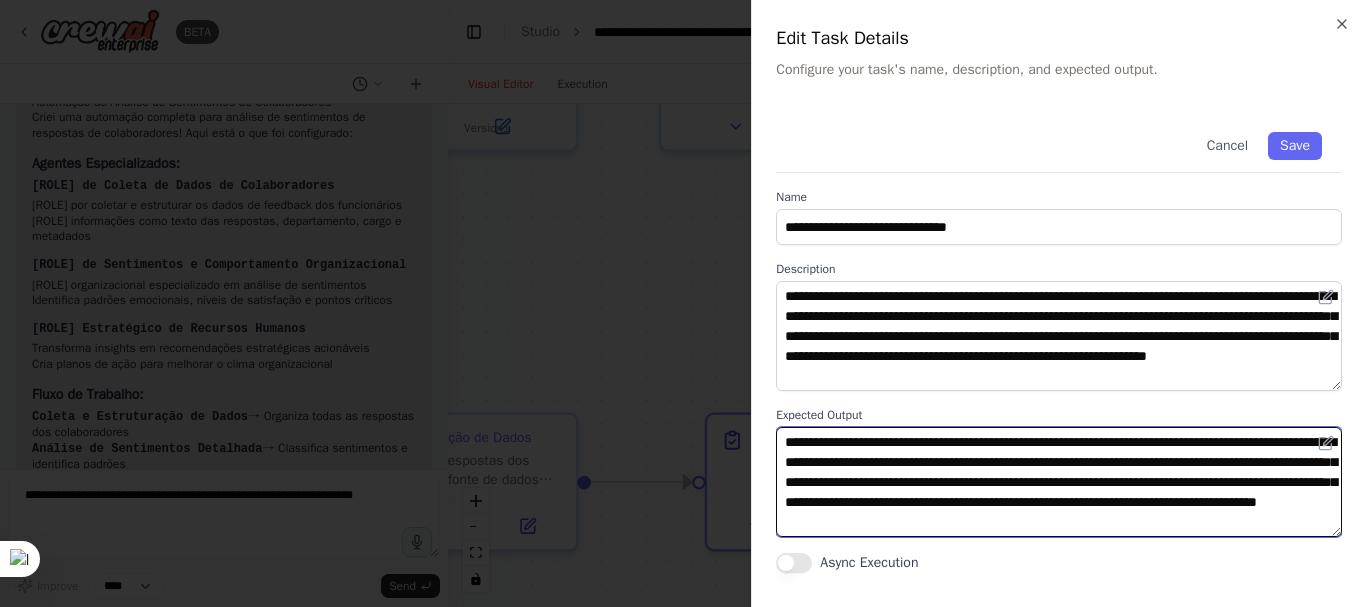 click on "**********" at bounding box center [1059, 342] 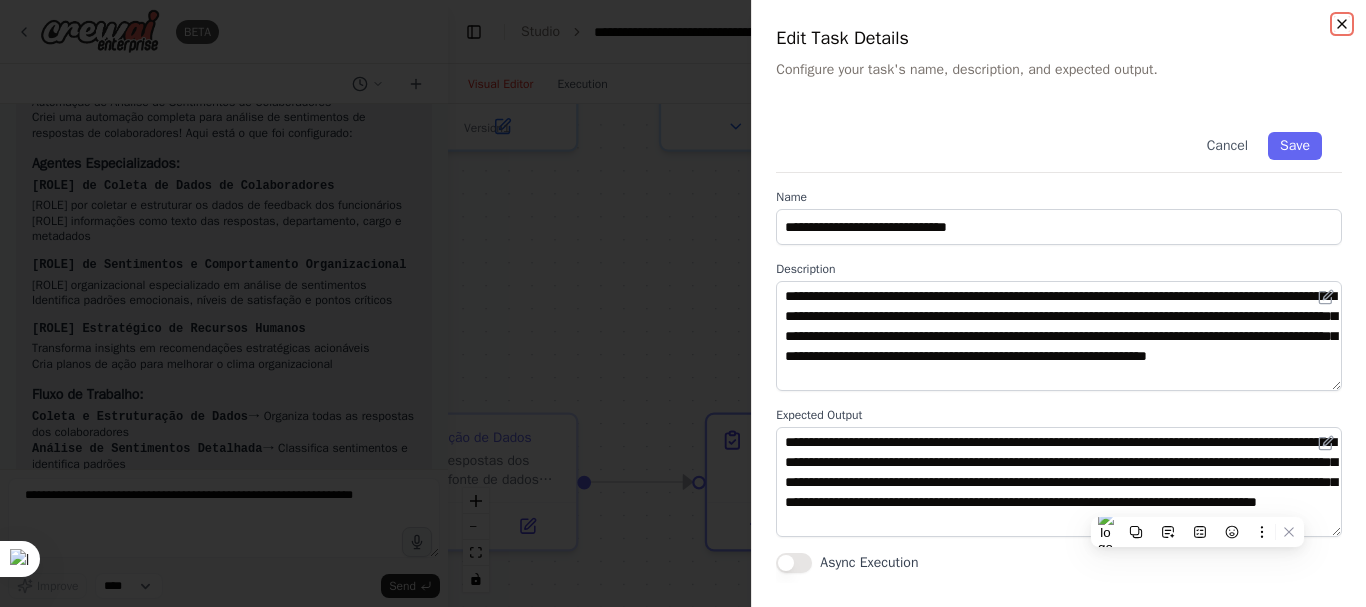 click 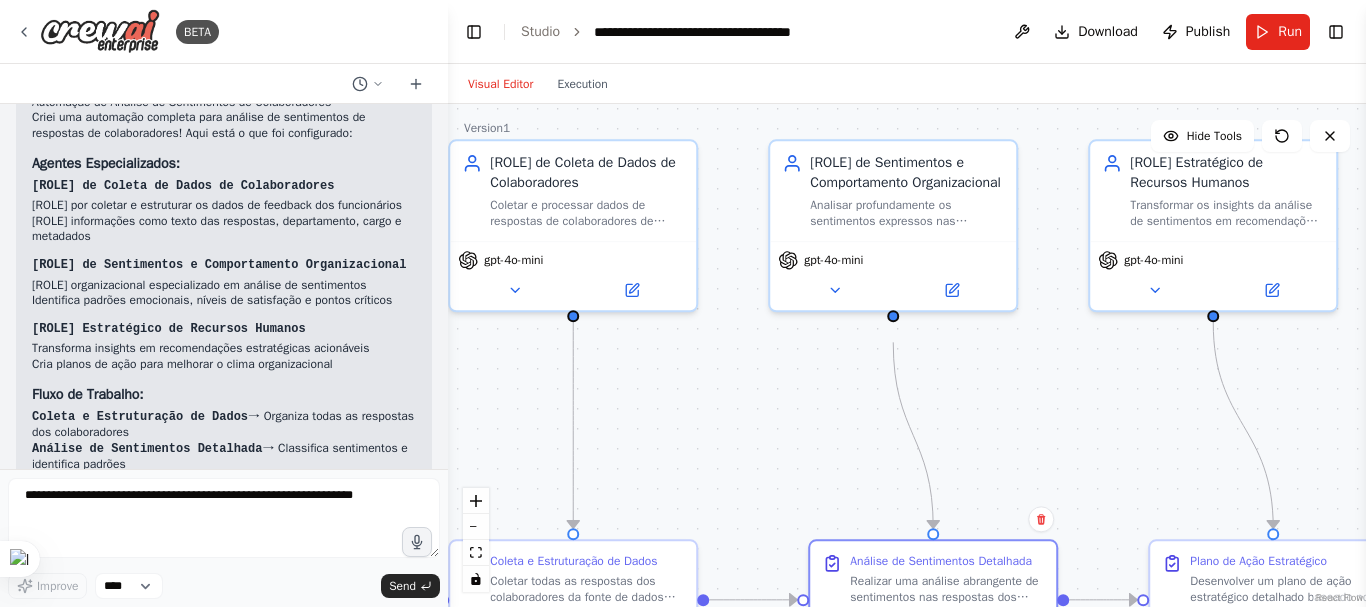 drag, startPoint x: 890, startPoint y: 296, endPoint x: 1301, endPoint y: 477, distance: 449.09018 